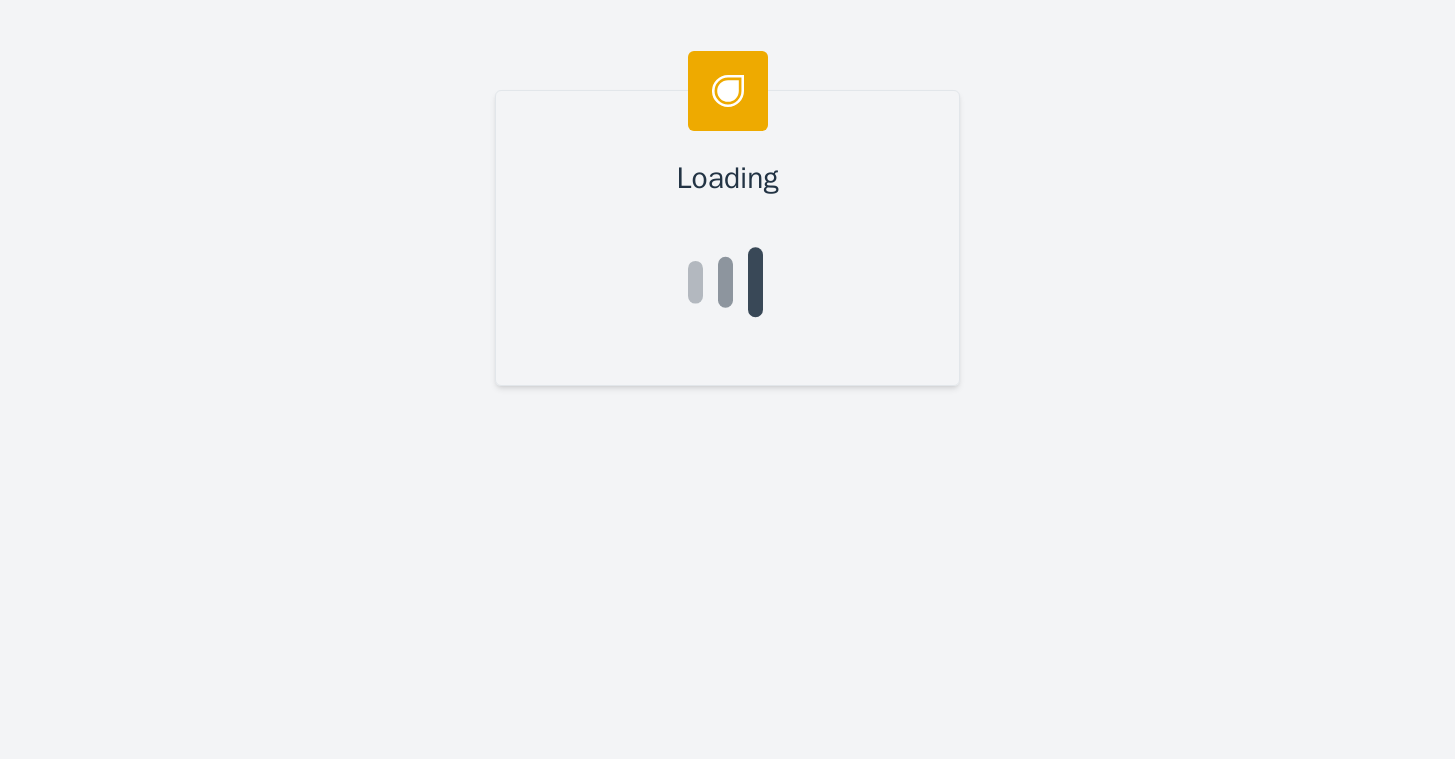 scroll, scrollTop: 0, scrollLeft: 0, axis: both 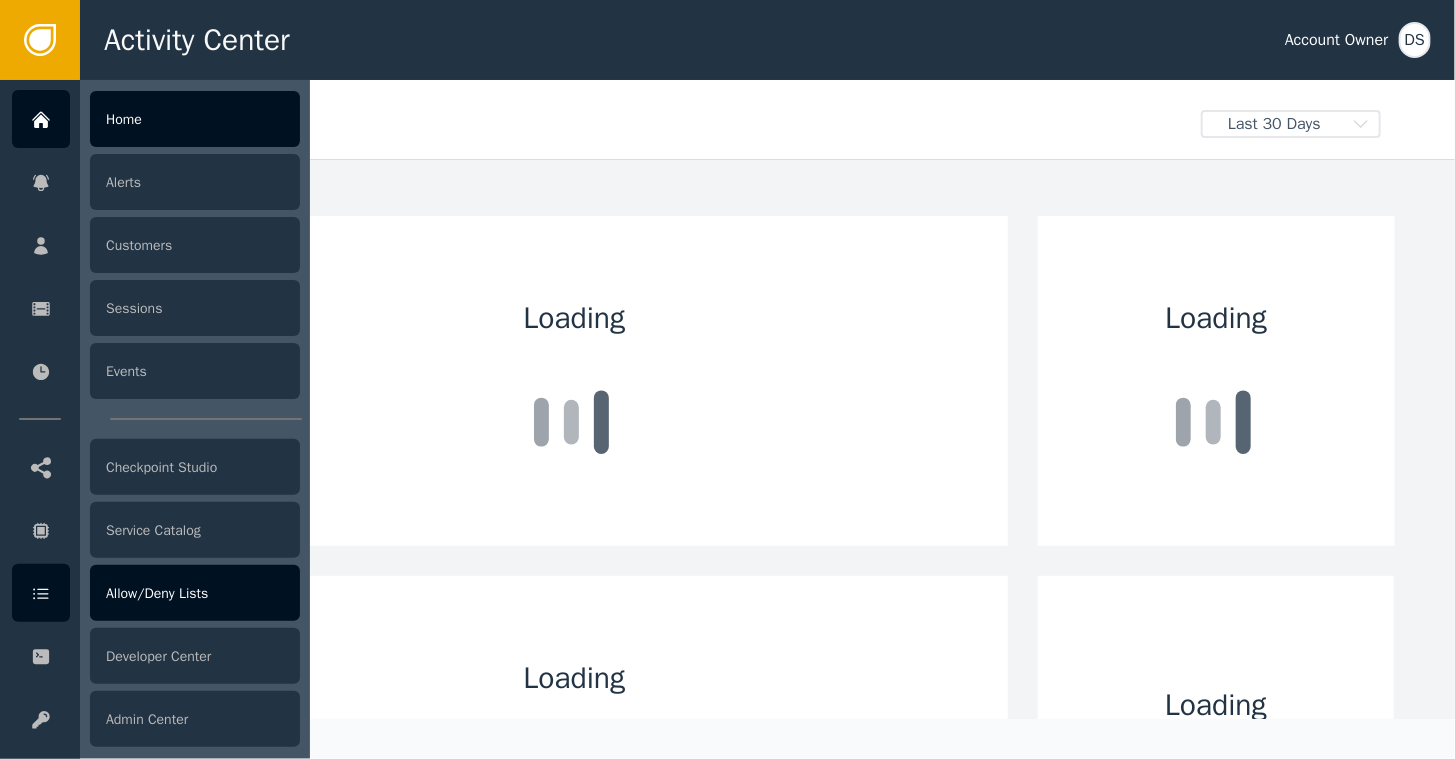 click on "Allow/Deny Lists" at bounding box center [195, 593] 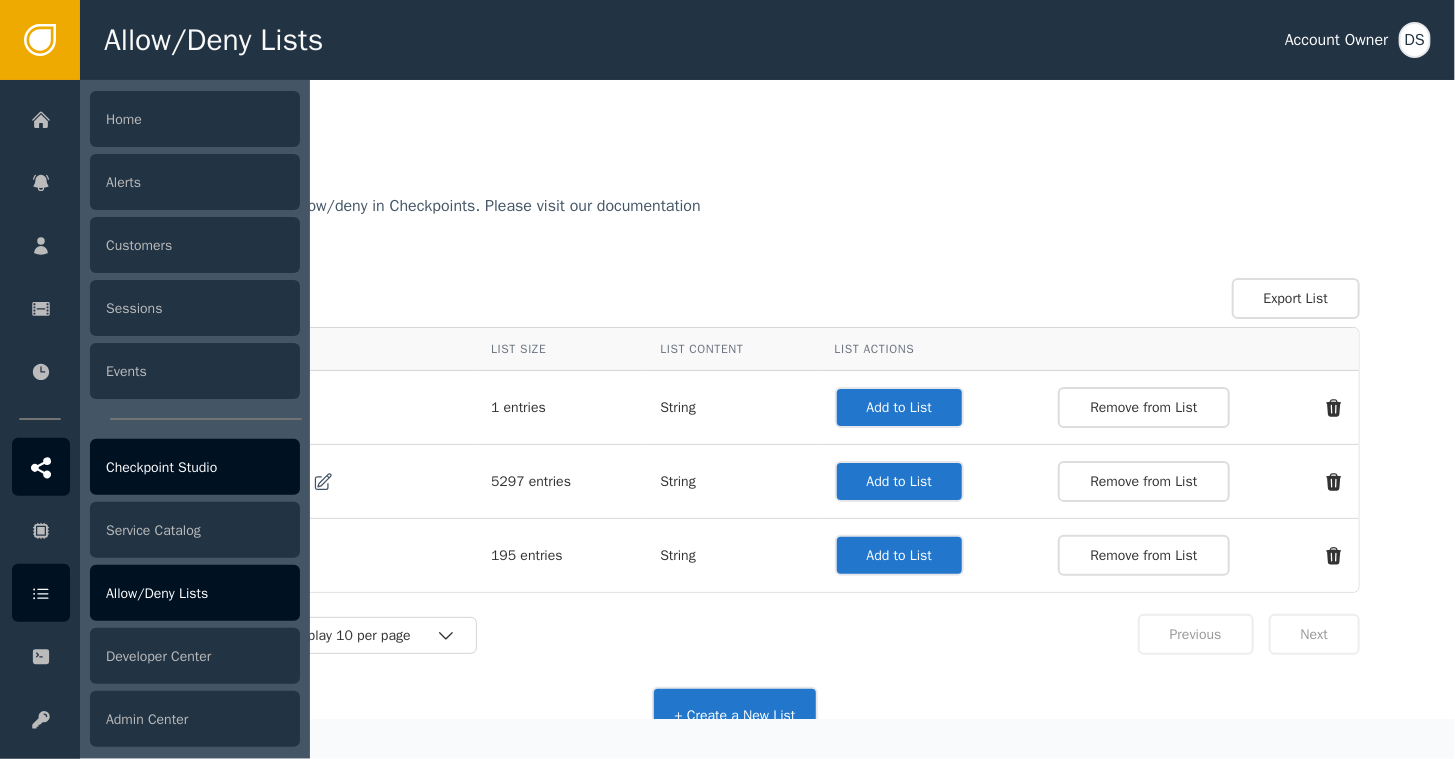 click on "Checkpoint Studio" at bounding box center [195, 467] 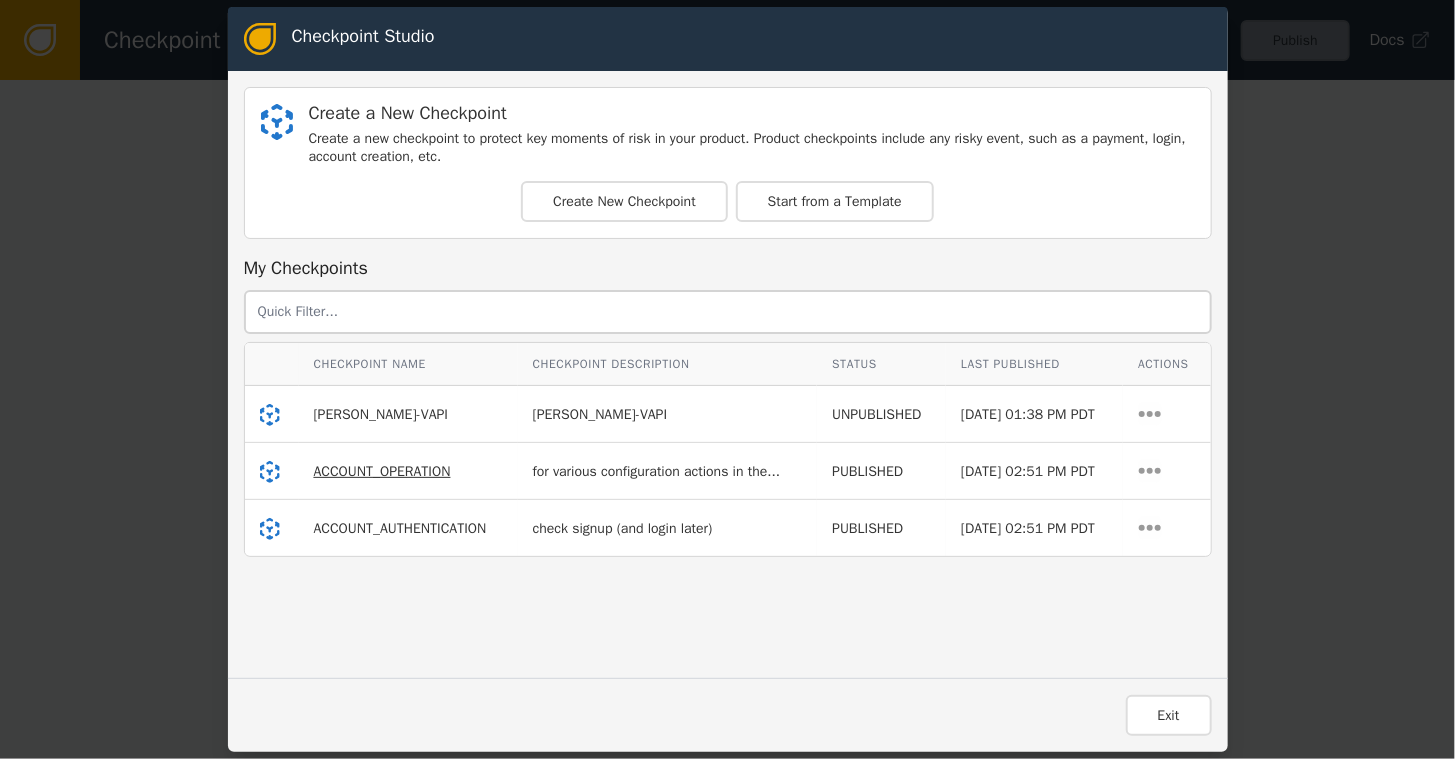 click on "ACCOUNT_OPERATION" at bounding box center (382, 471) 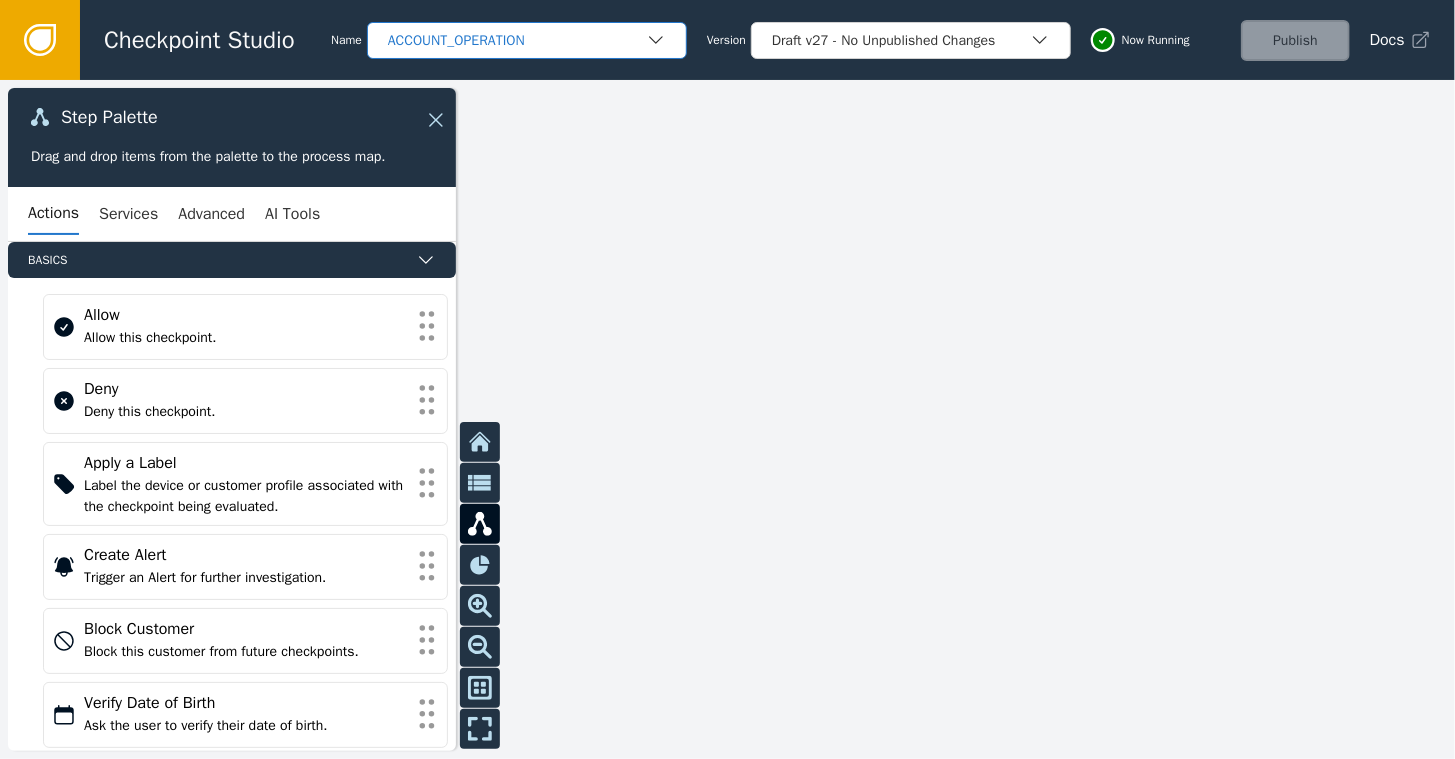 click 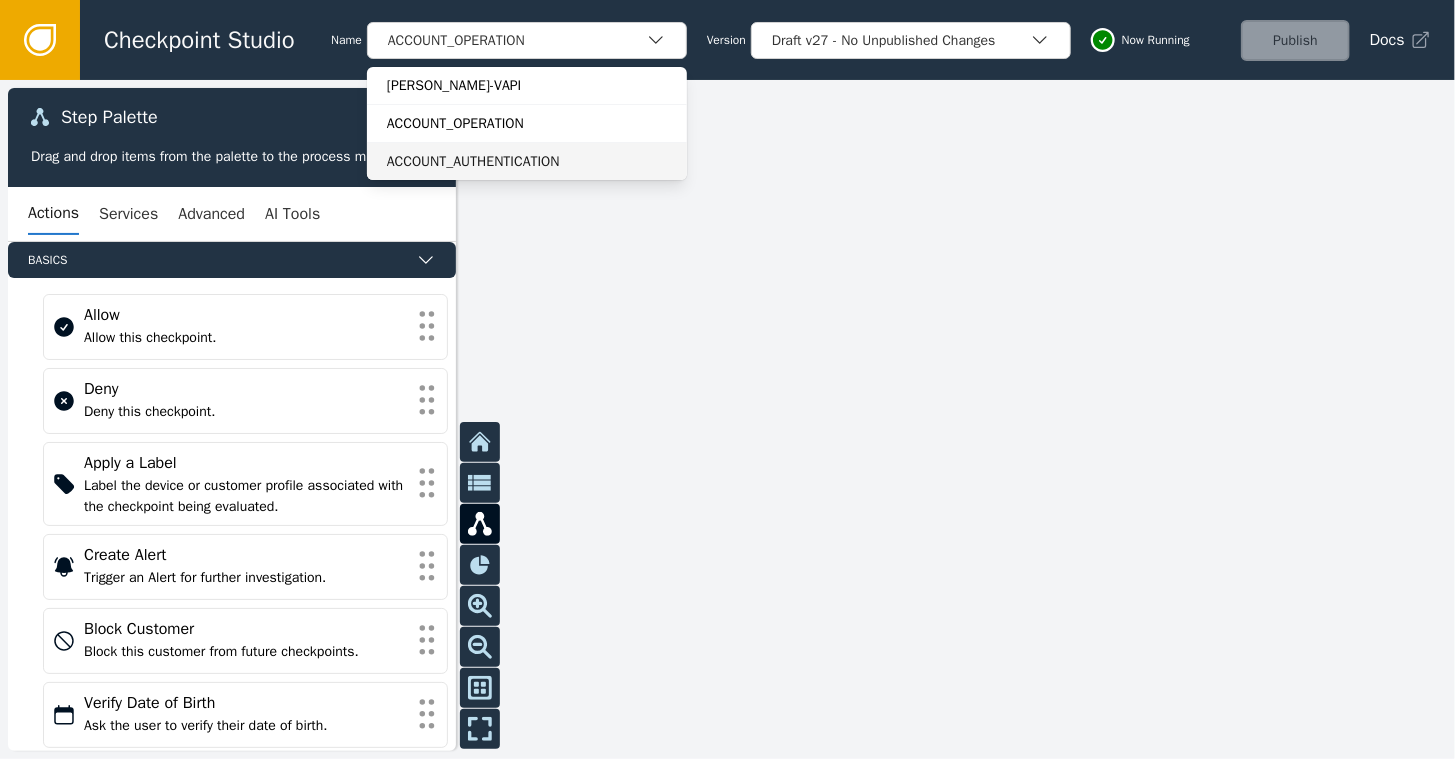 click on "ACCOUNT_AUTHENTICATION" at bounding box center [527, 161] 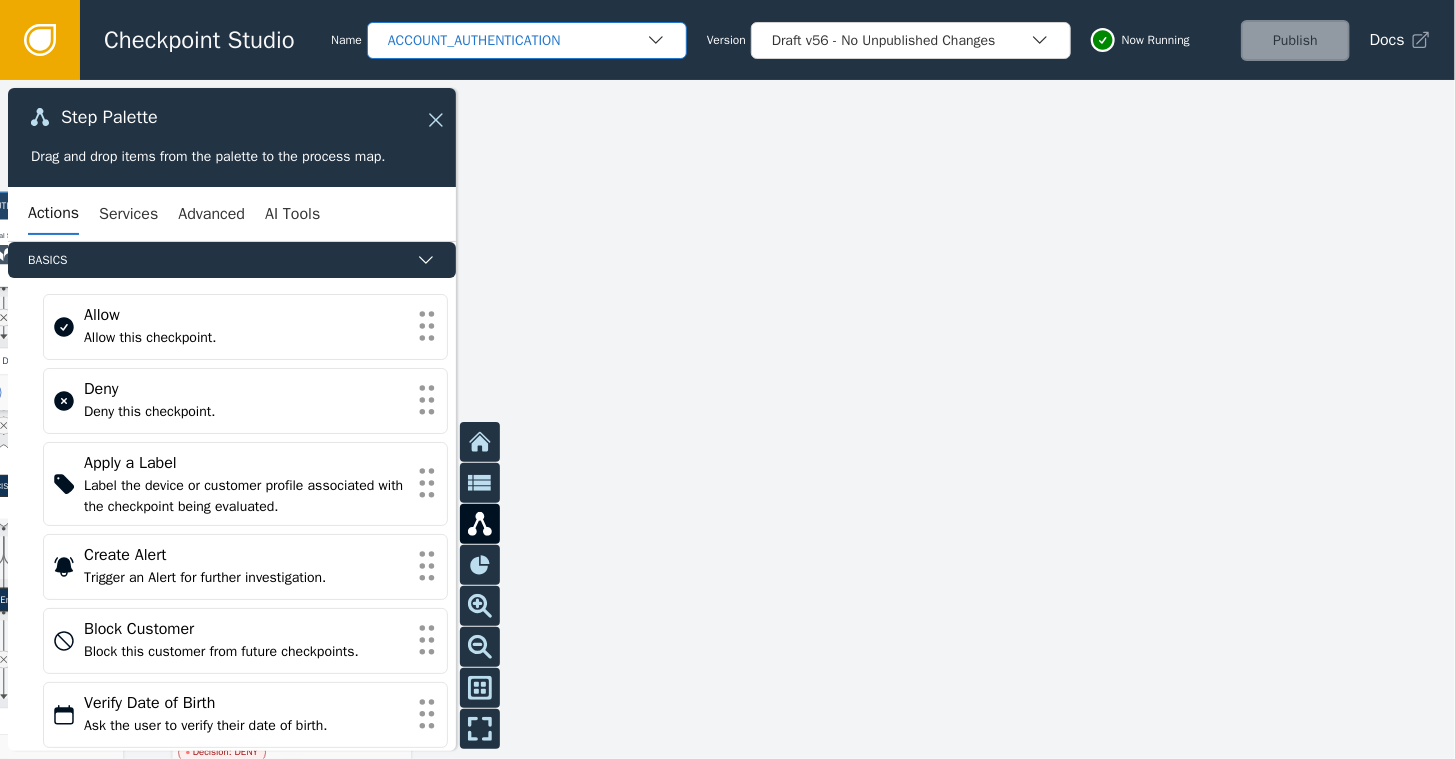 click on "ACCOUNT_AUTHENTICATION" at bounding box center (517, 40) 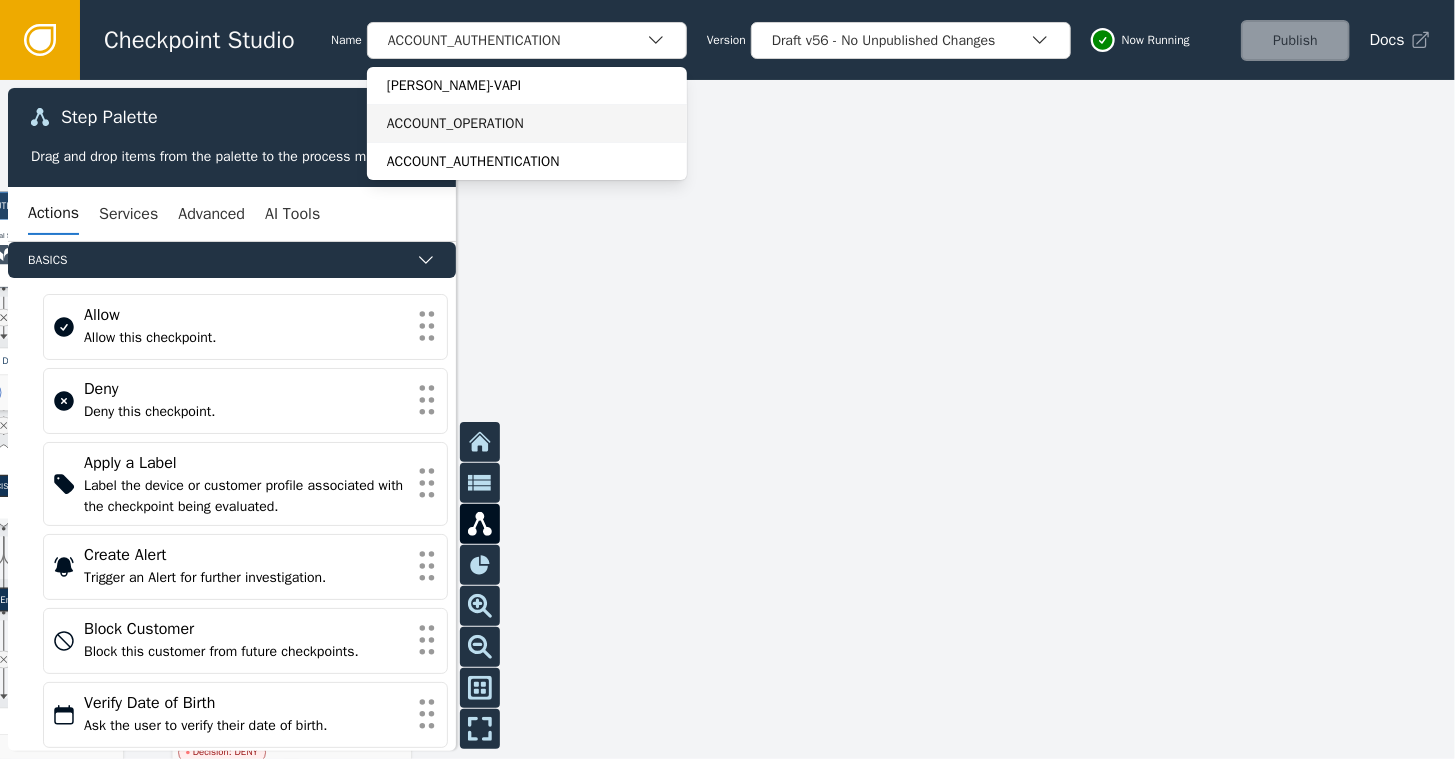 click on "ACCOUNT_OPERATION" at bounding box center (527, 123) 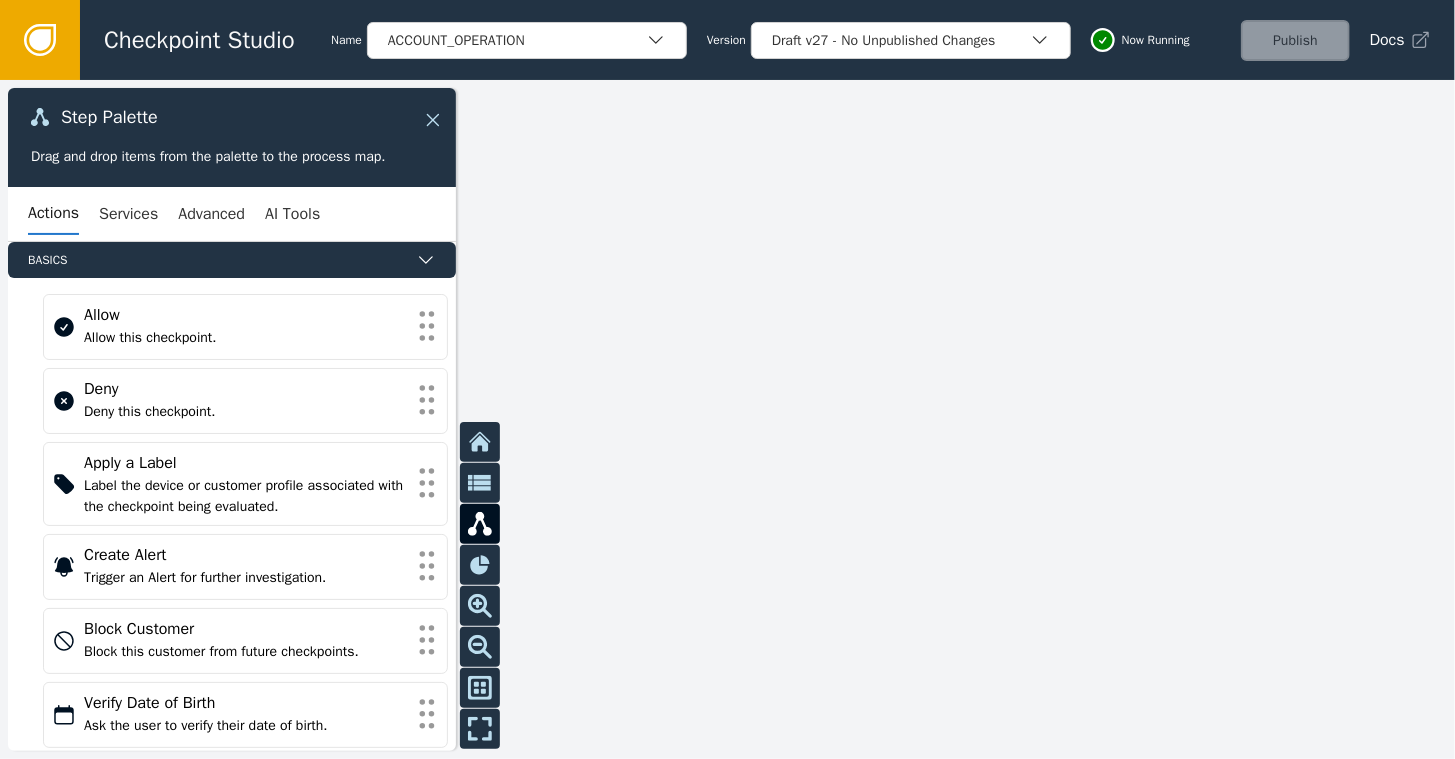 click 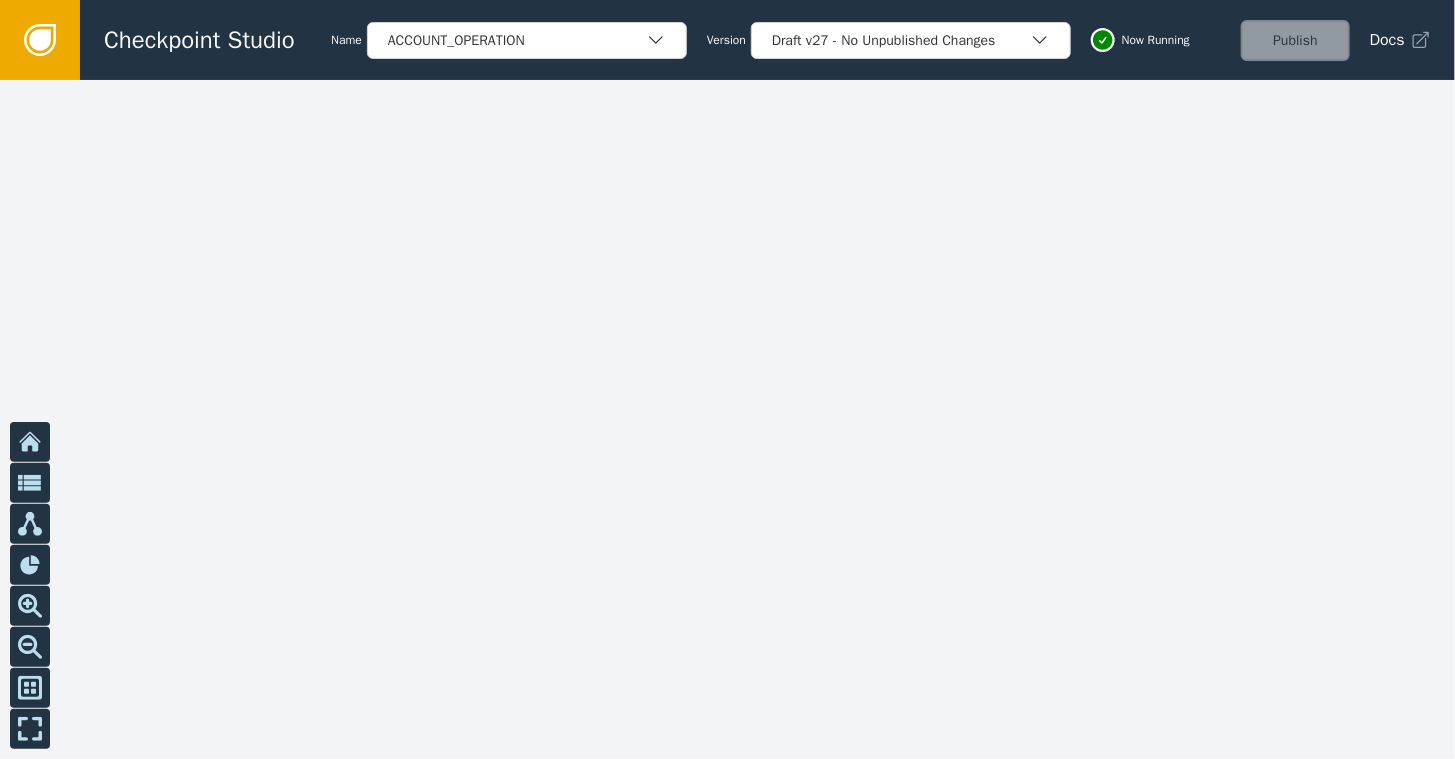 drag, startPoint x: 361, startPoint y: 249, endPoint x: 844, endPoint y: 186, distance: 487.09137 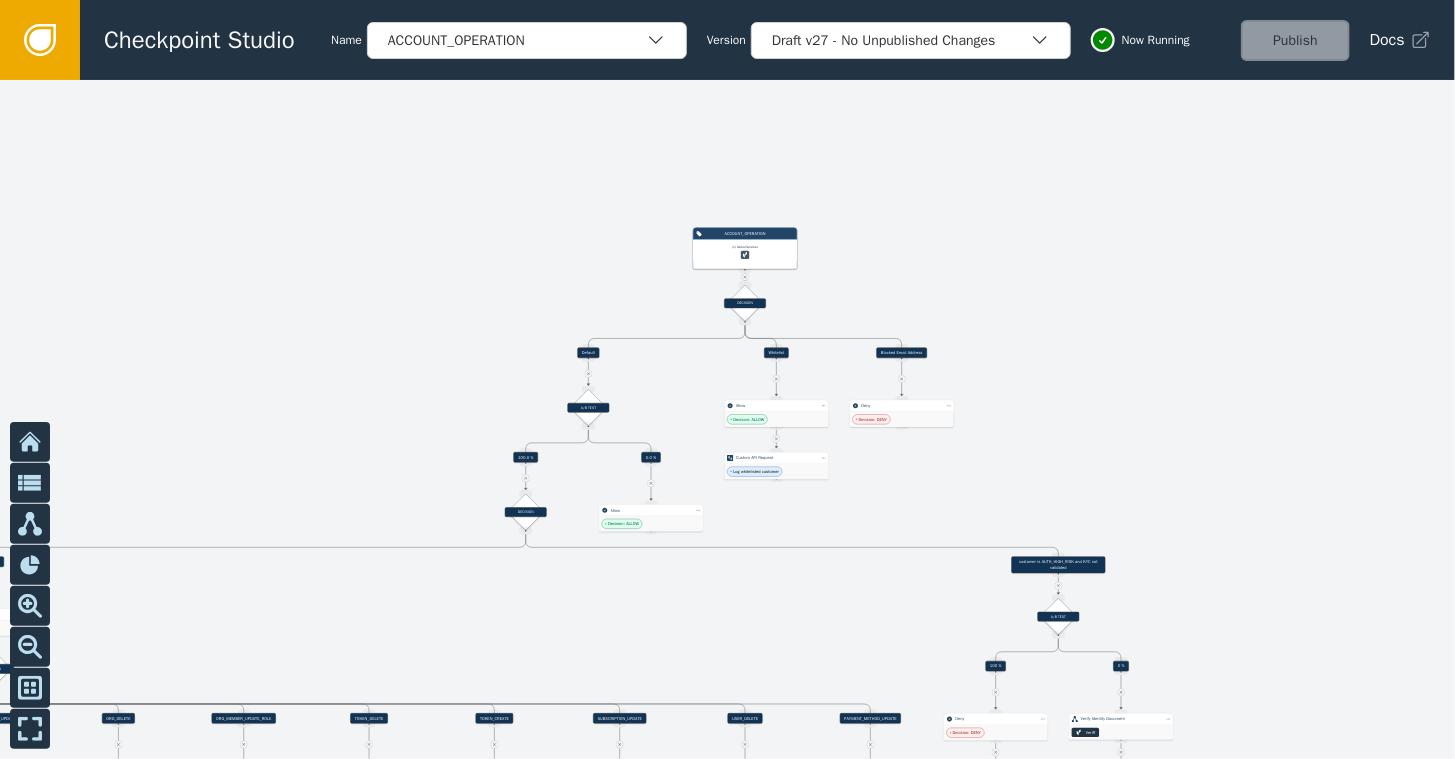 drag, startPoint x: 321, startPoint y: 481, endPoint x: 1201, endPoint y: 438, distance: 881.0499 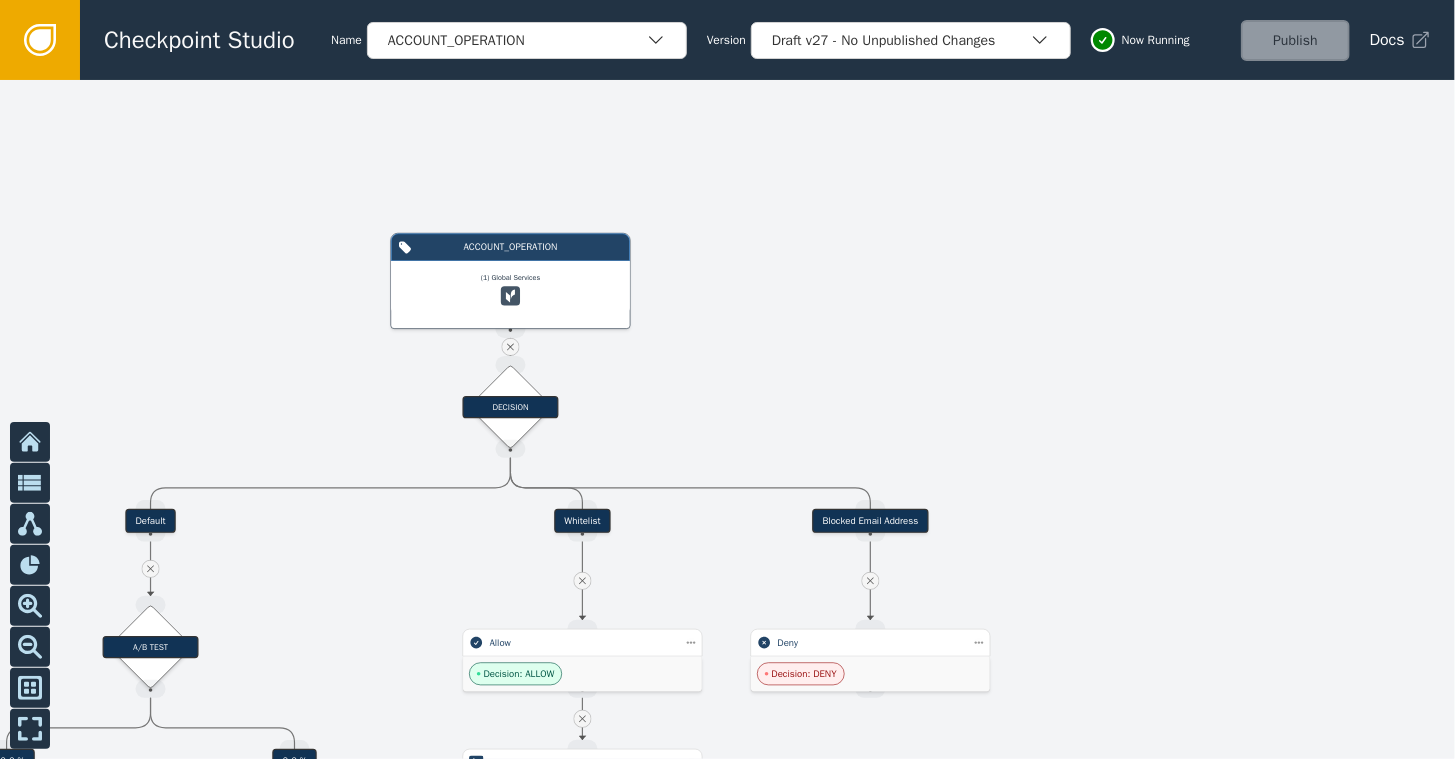drag, startPoint x: 843, startPoint y: 356, endPoint x: 1233, endPoint y: 637, distance: 480.68805 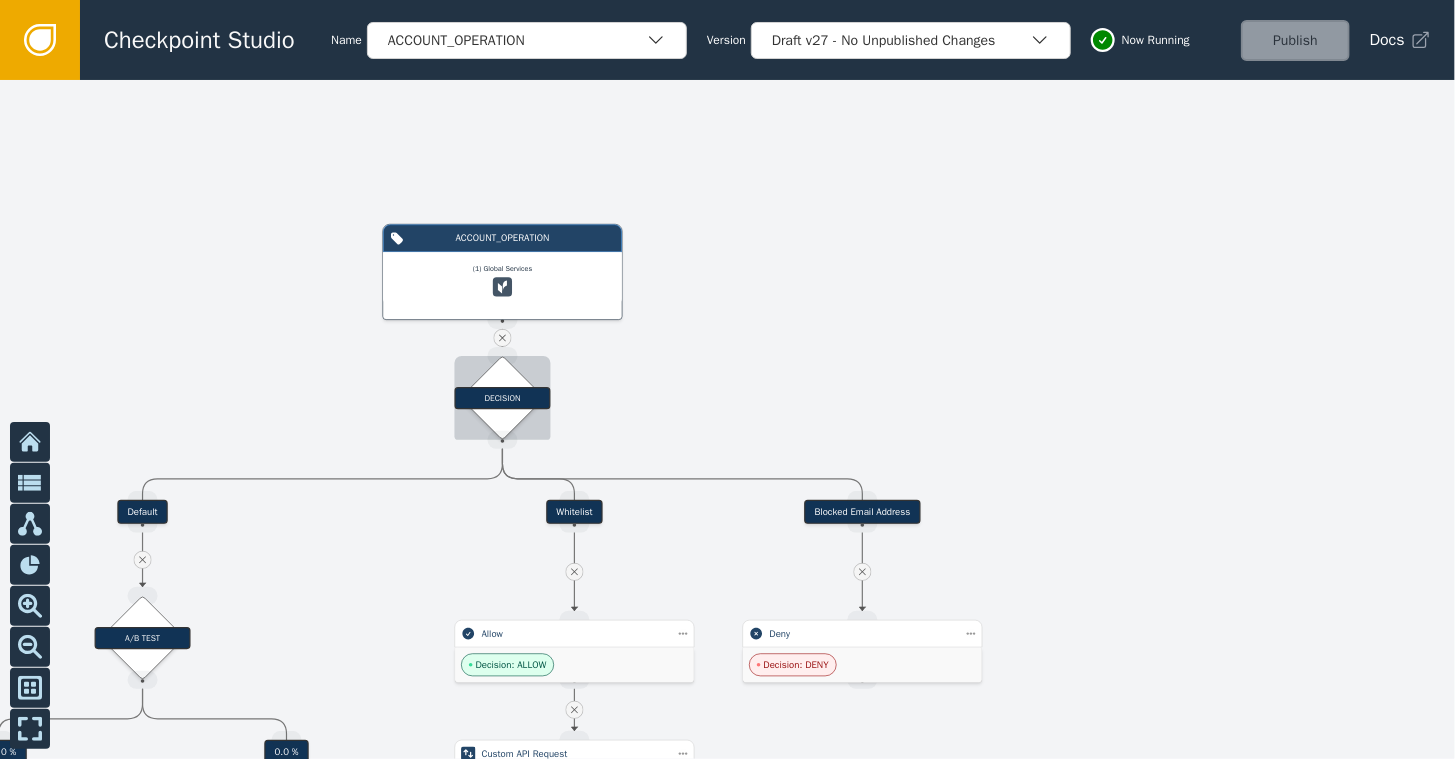 click on "DECISION" at bounding box center (502, 398) 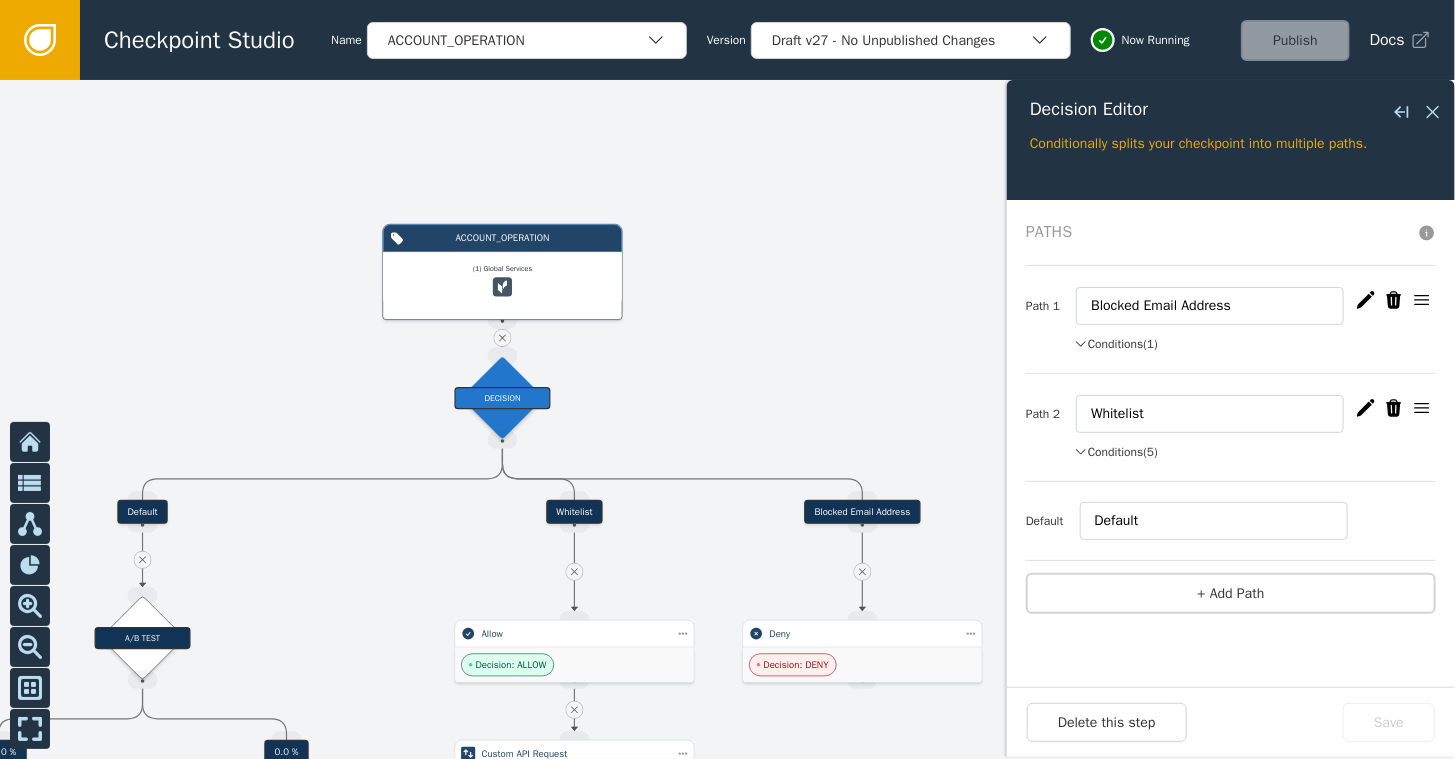 click on "Path 1 Blocked Email Address Conditions  (1) customer.primaryEmail in managed list EmailBlocklist" at bounding box center (1231, 320) 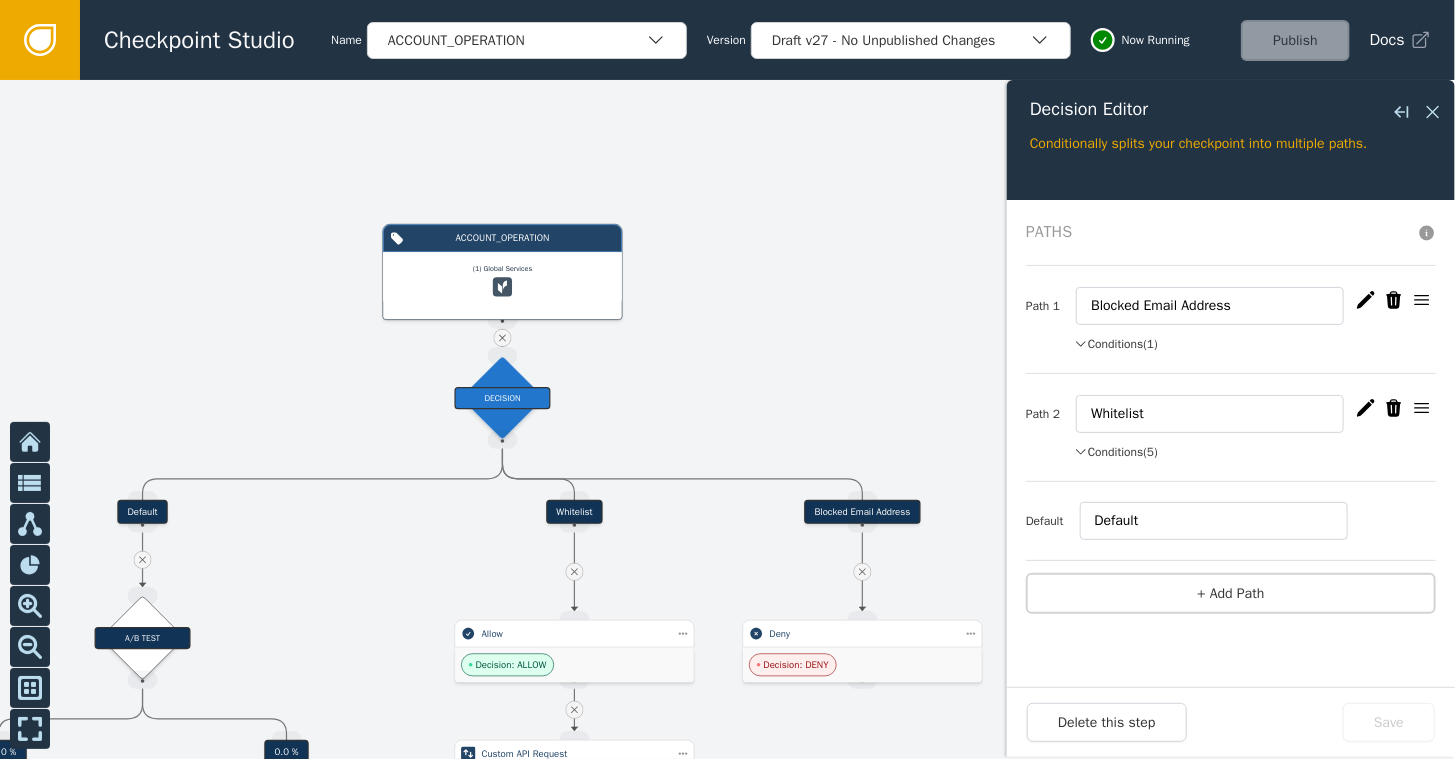 click 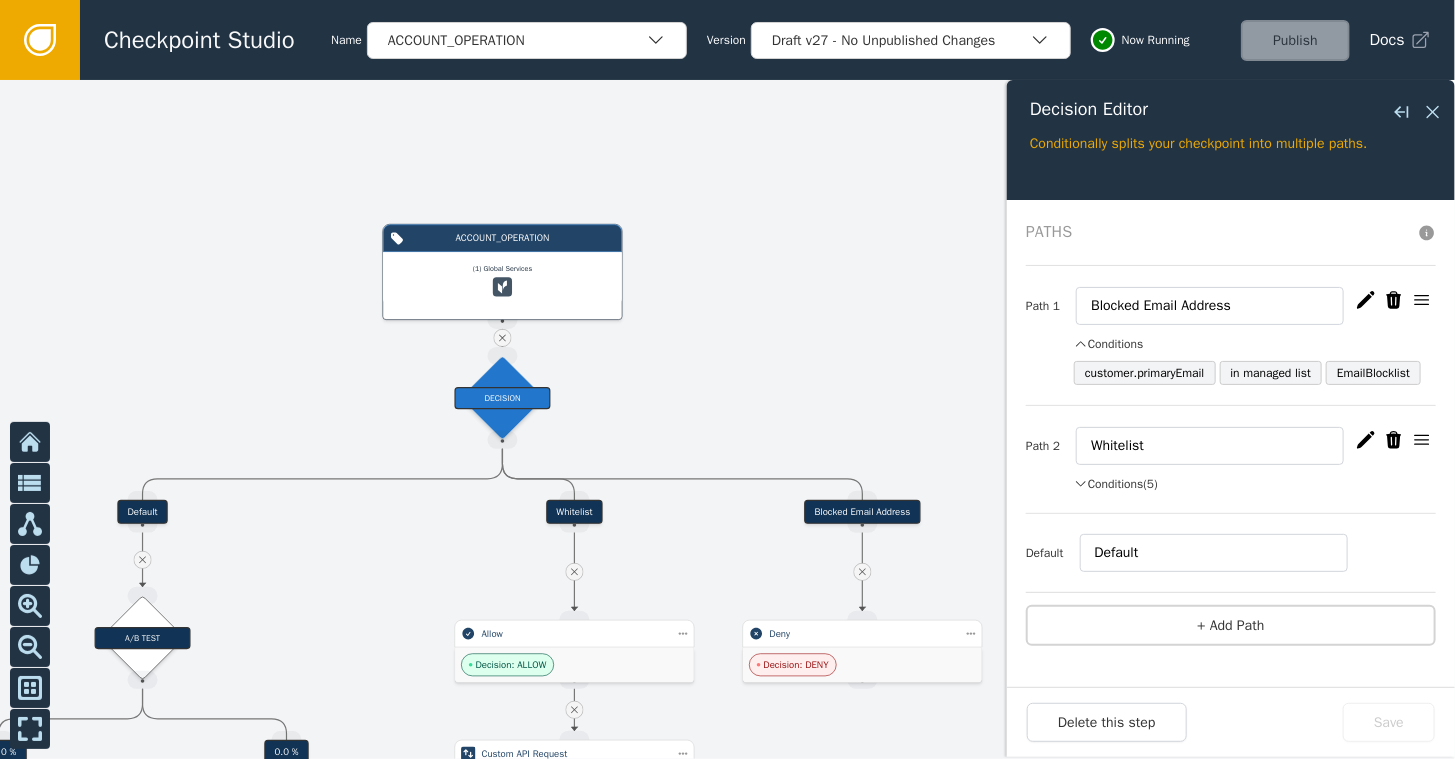 click at bounding box center (727, 419) 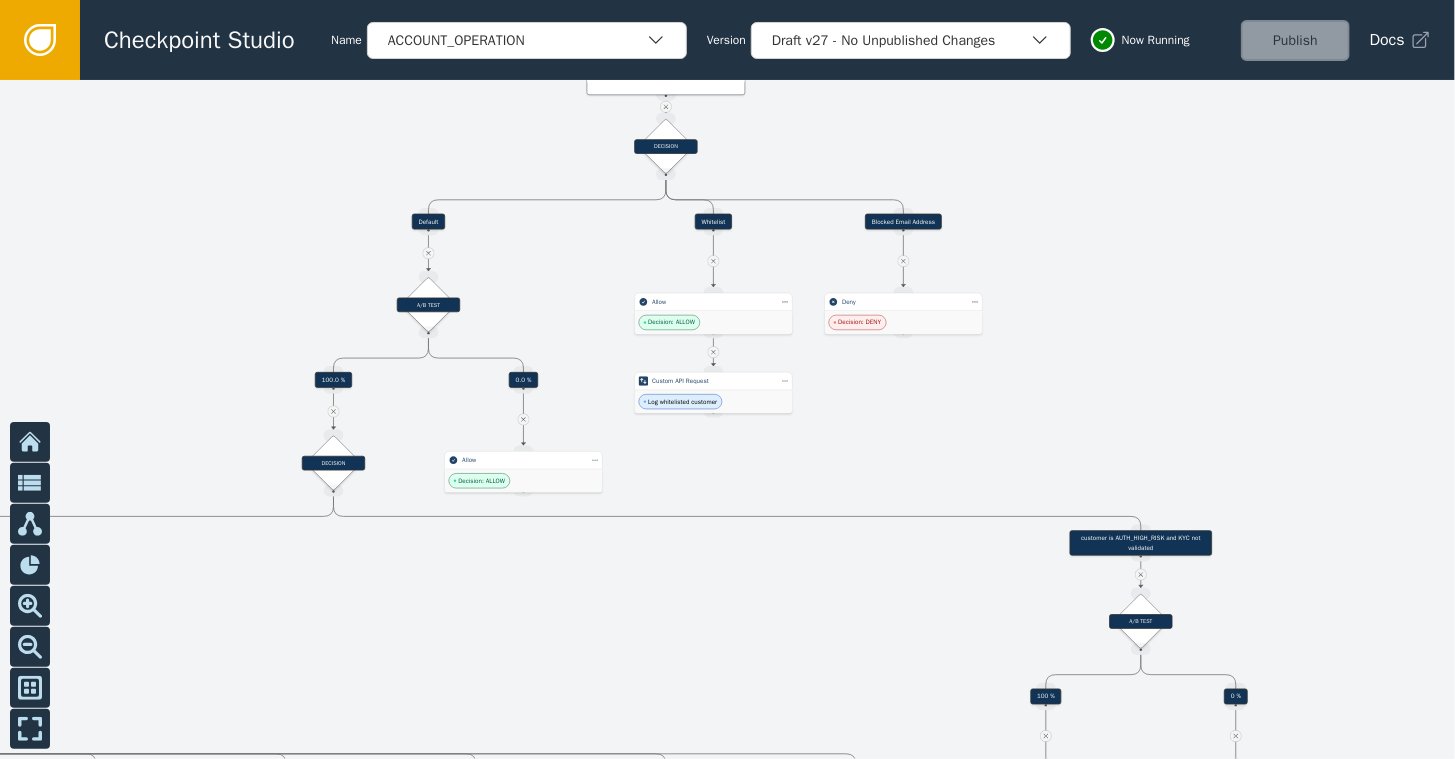 drag, startPoint x: 950, startPoint y: 619, endPoint x: 967, endPoint y: 470, distance: 149.96666 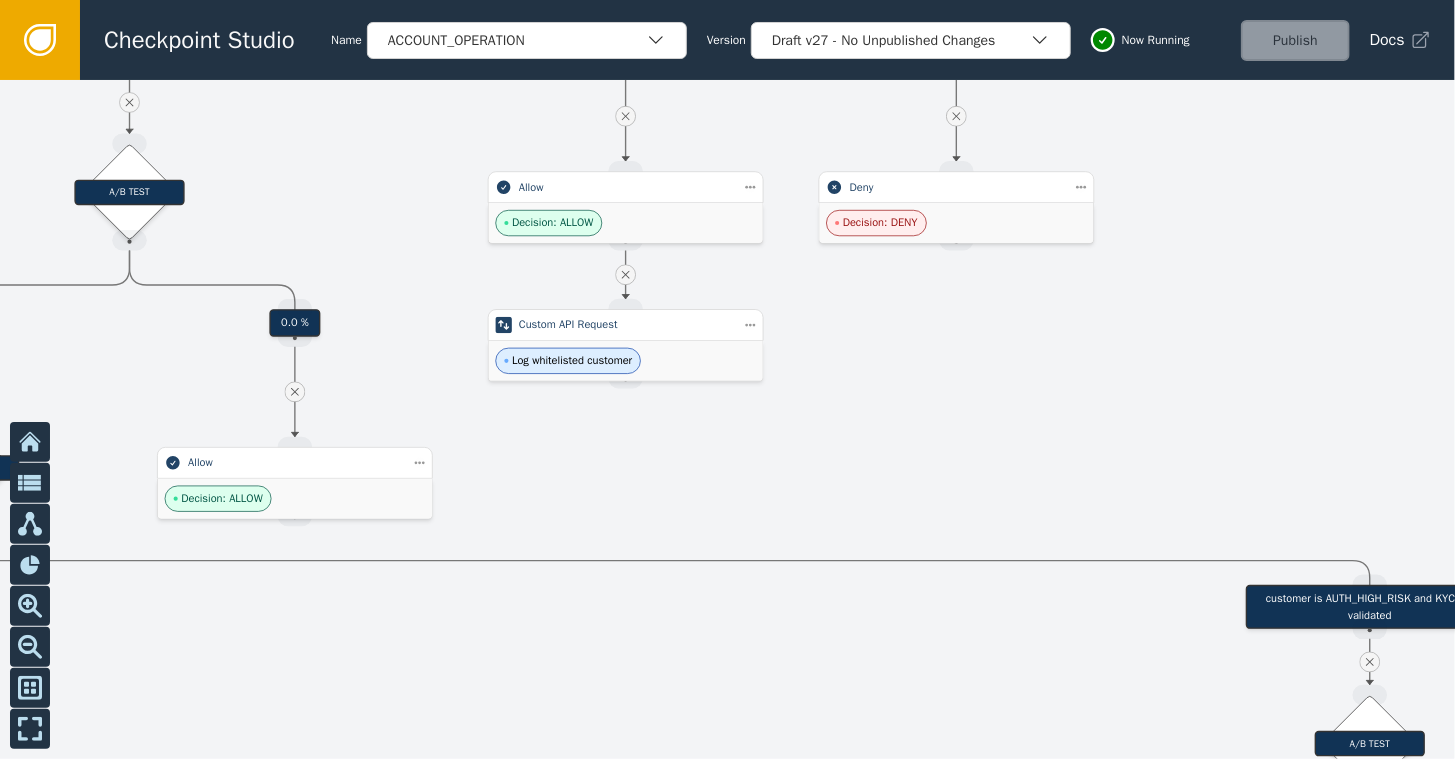 drag, startPoint x: 1081, startPoint y: 401, endPoint x: 1458, endPoint y: 372, distance: 378.11374 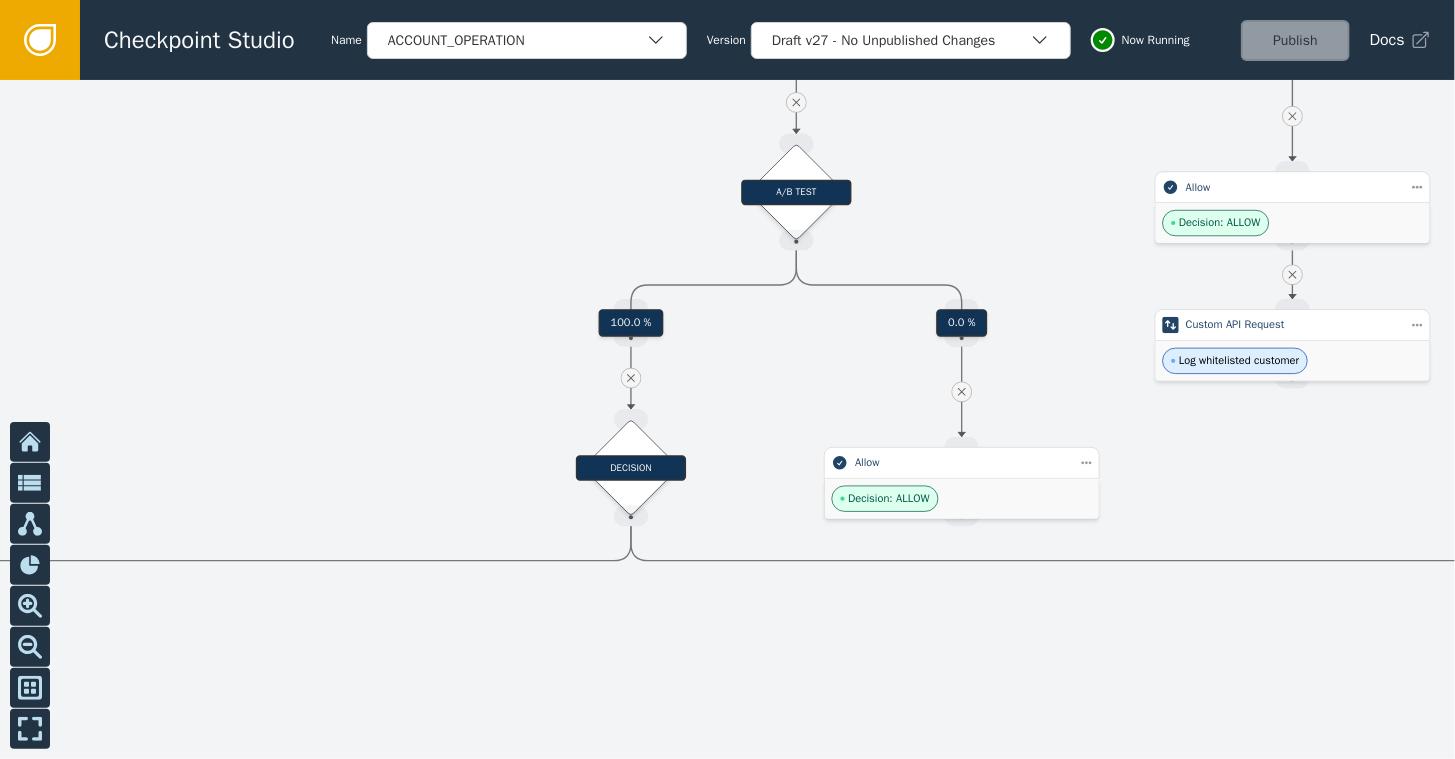 drag, startPoint x: 687, startPoint y: 461, endPoint x: 1356, endPoint y: 449, distance: 669.1076 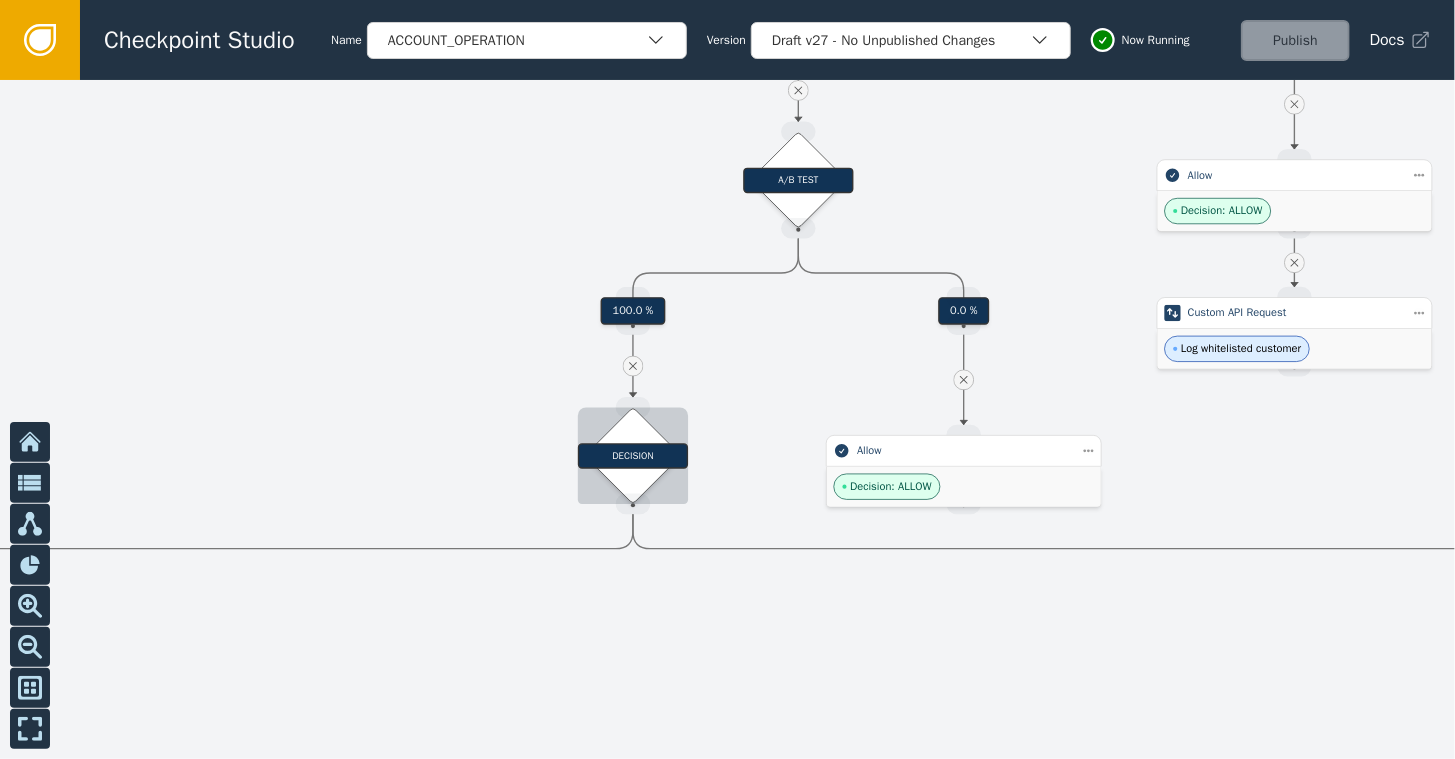 click on "DECISION" at bounding box center [633, 456] 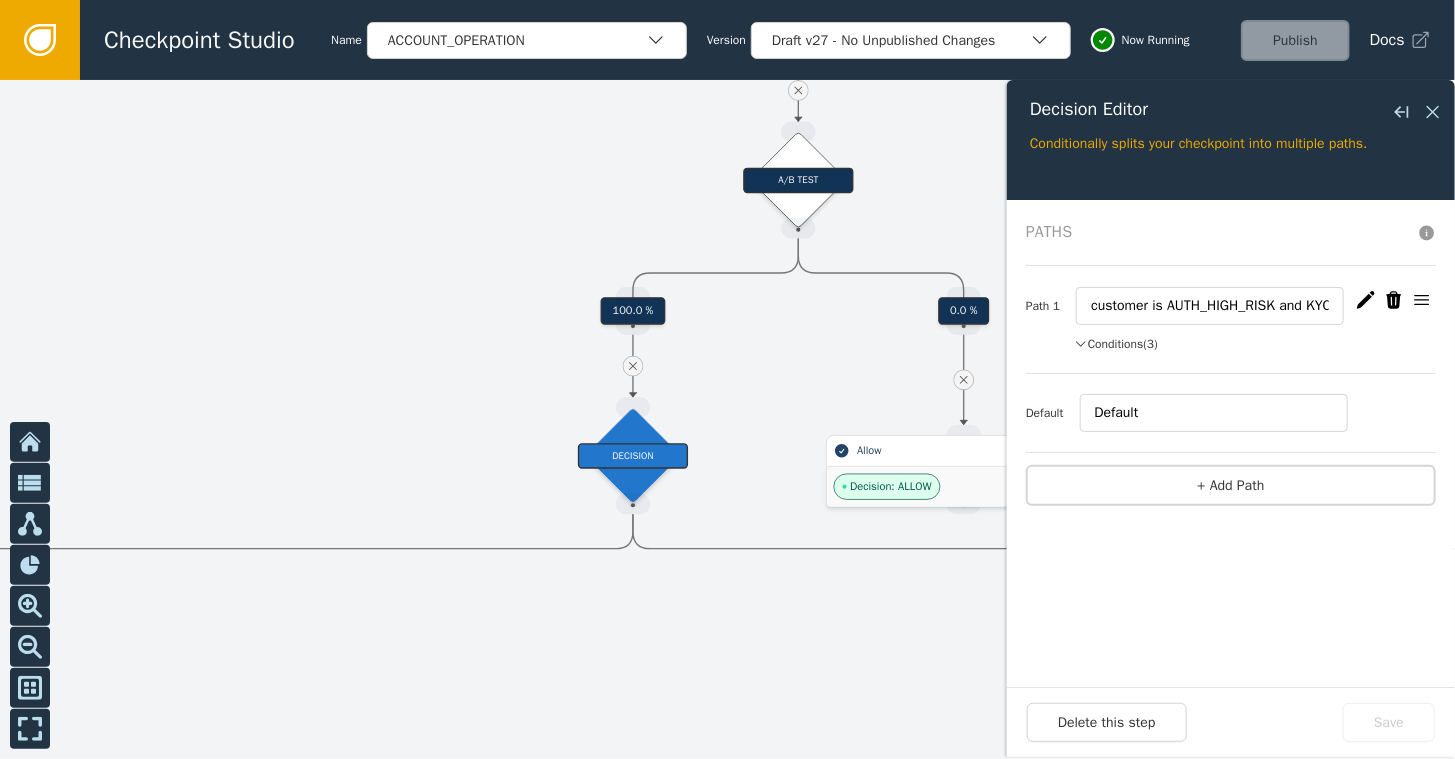 click on "Conditions  (3)" at bounding box center [1116, 344] 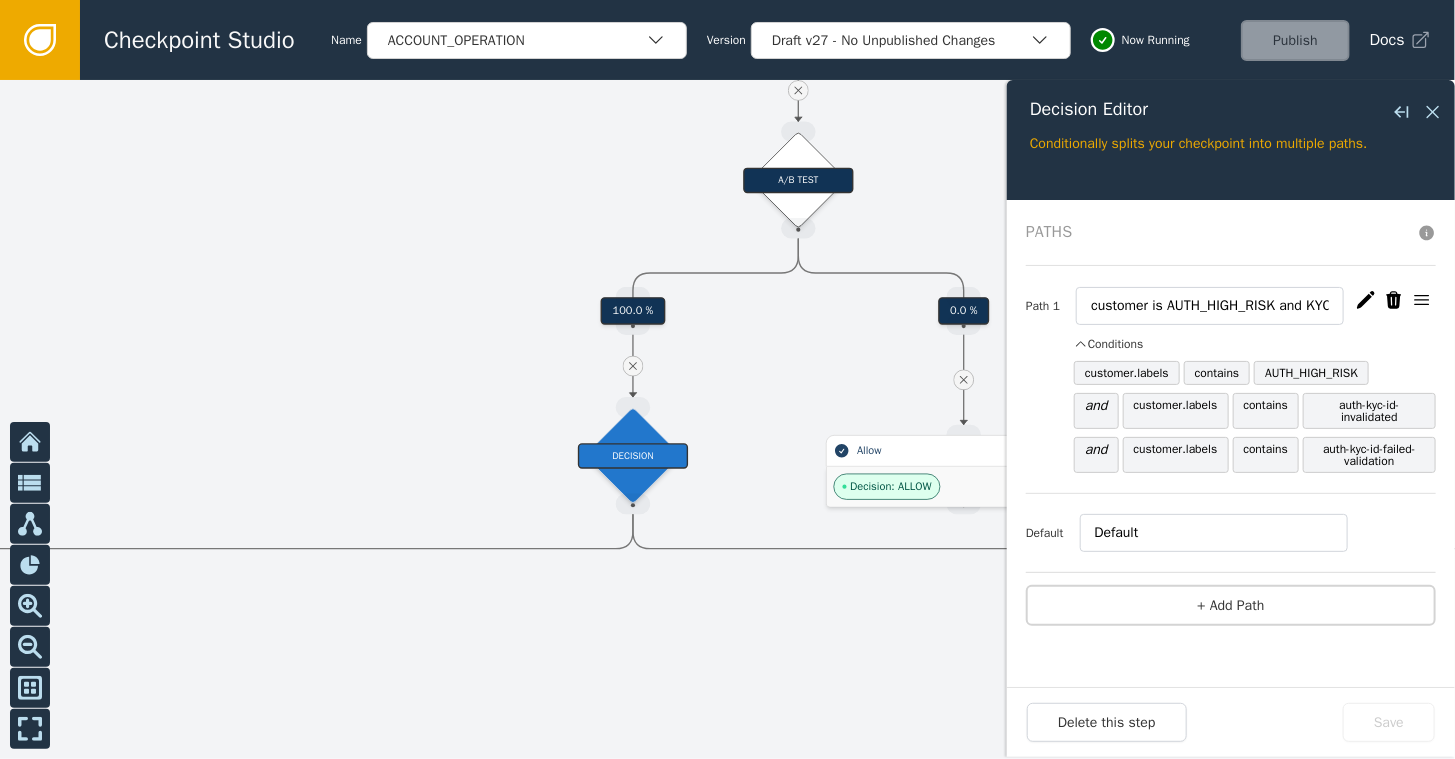 click at bounding box center [727, 419] 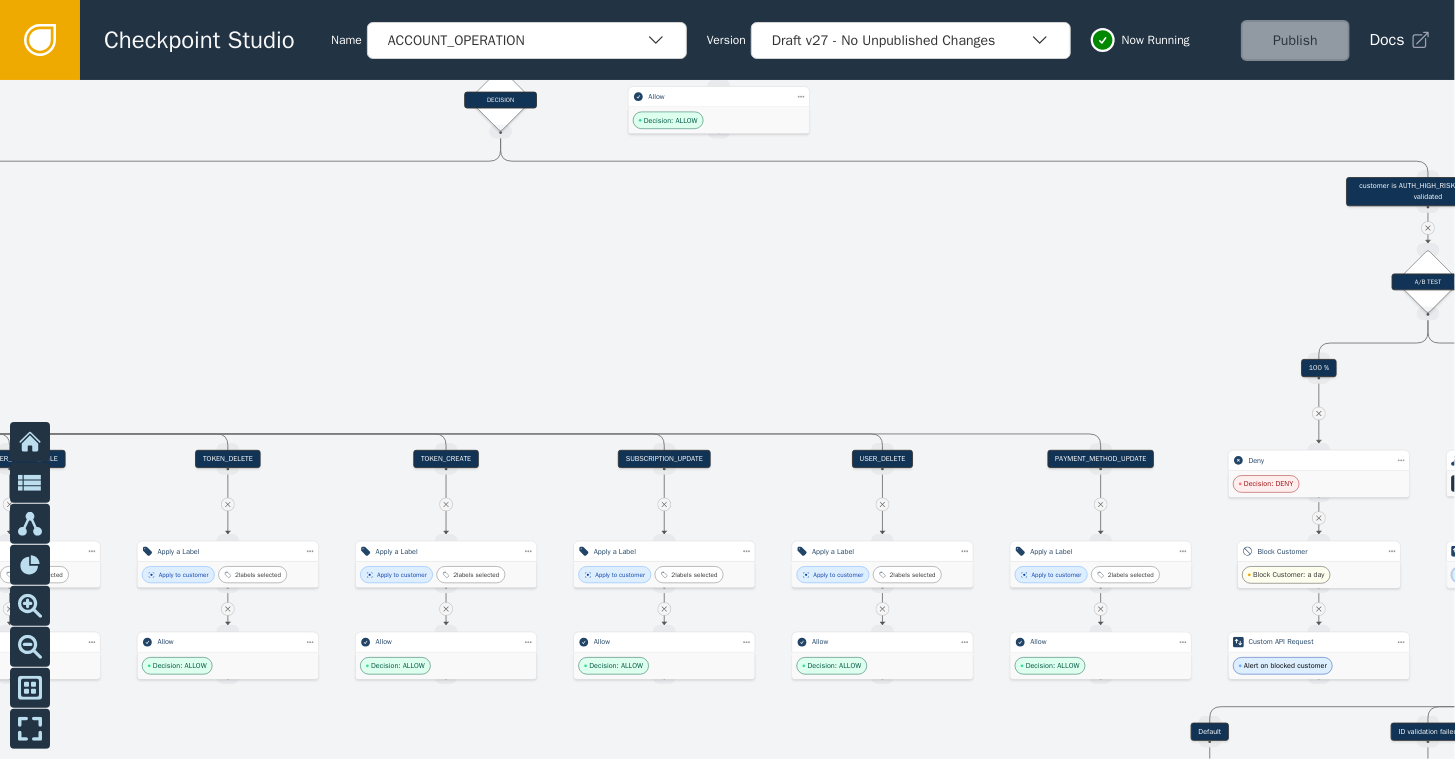 drag, startPoint x: 1233, startPoint y: 400, endPoint x: 1134, endPoint y: 60, distance: 354.12003 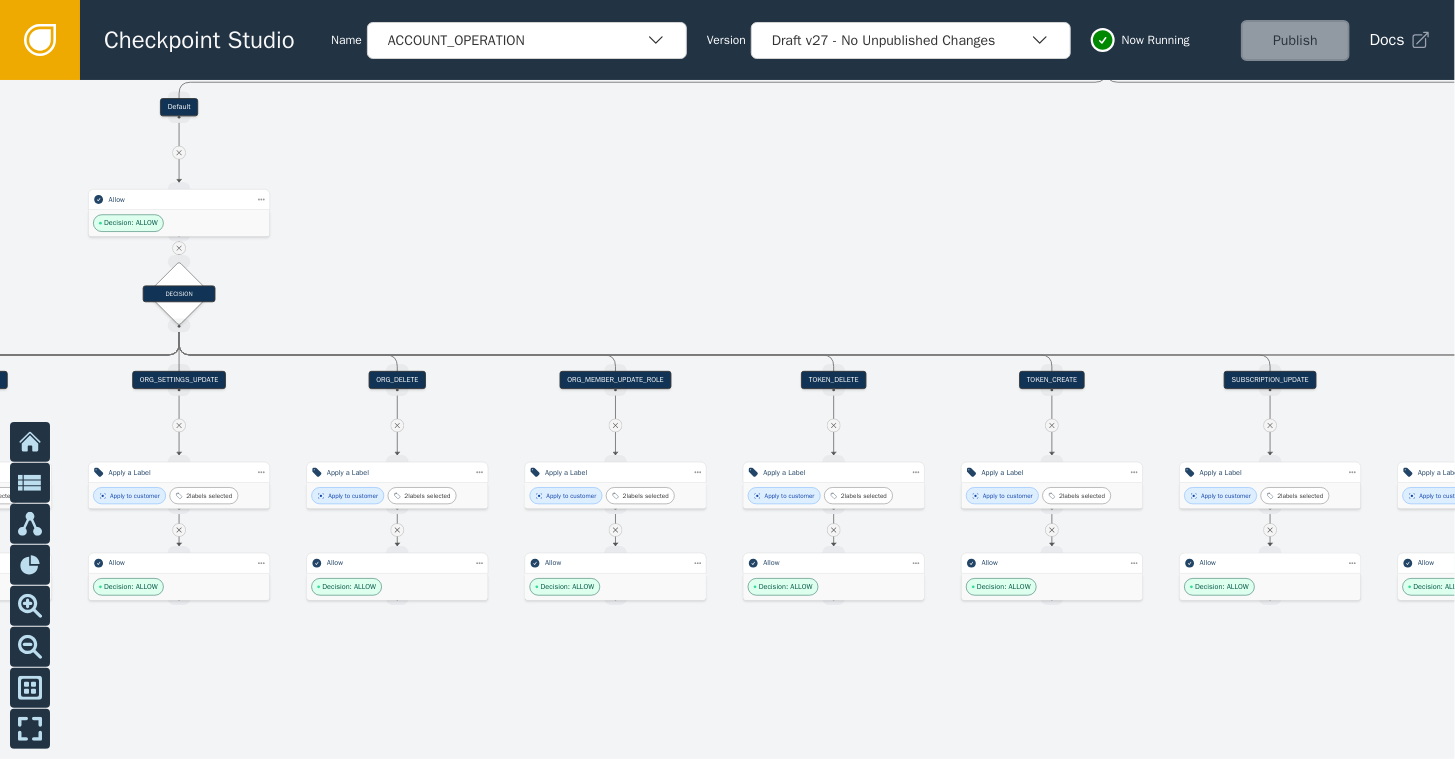 drag, startPoint x: 852, startPoint y: 280, endPoint x: 1458, endPoint y: 197, distance: 611.6576 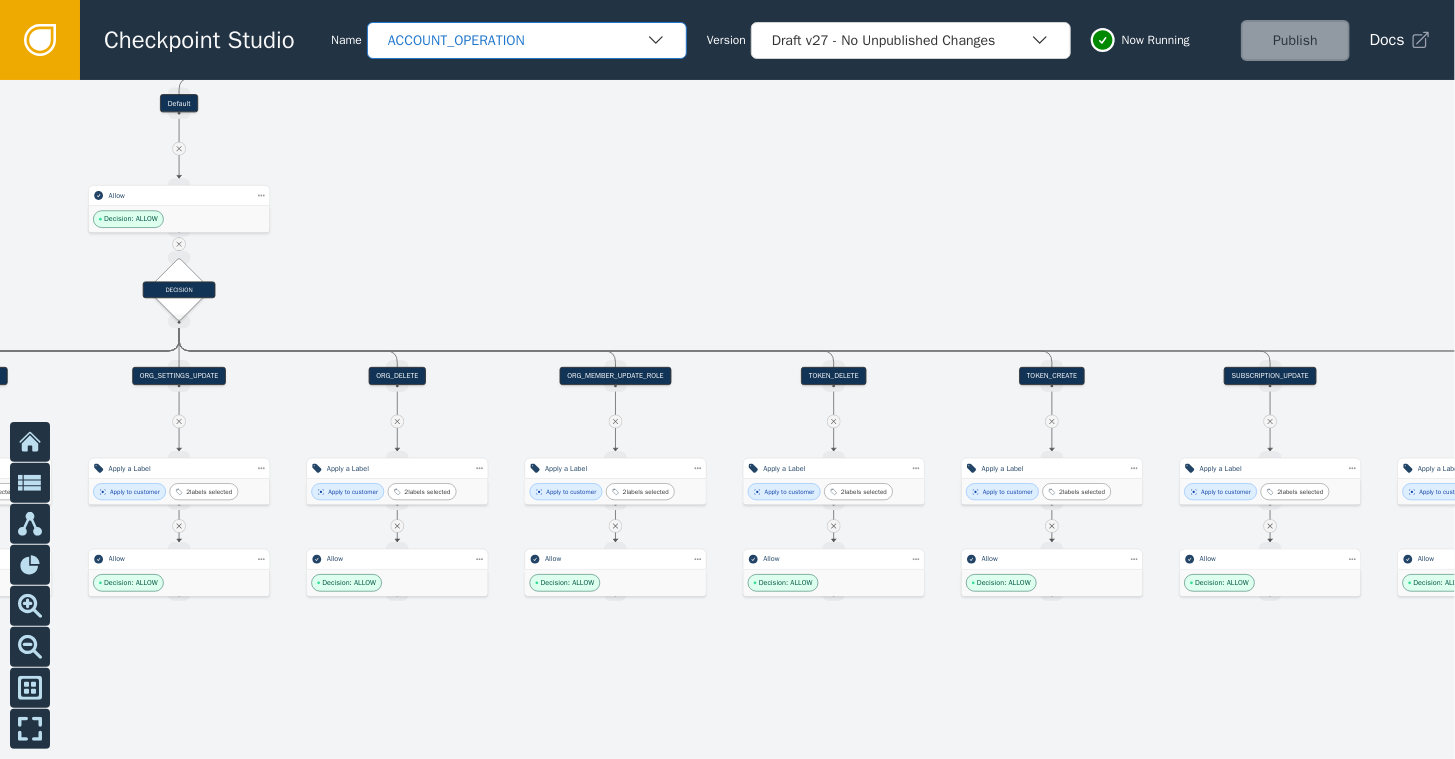 click on "ACCOUNT_OPERATION" at bounding box center [527, 40] 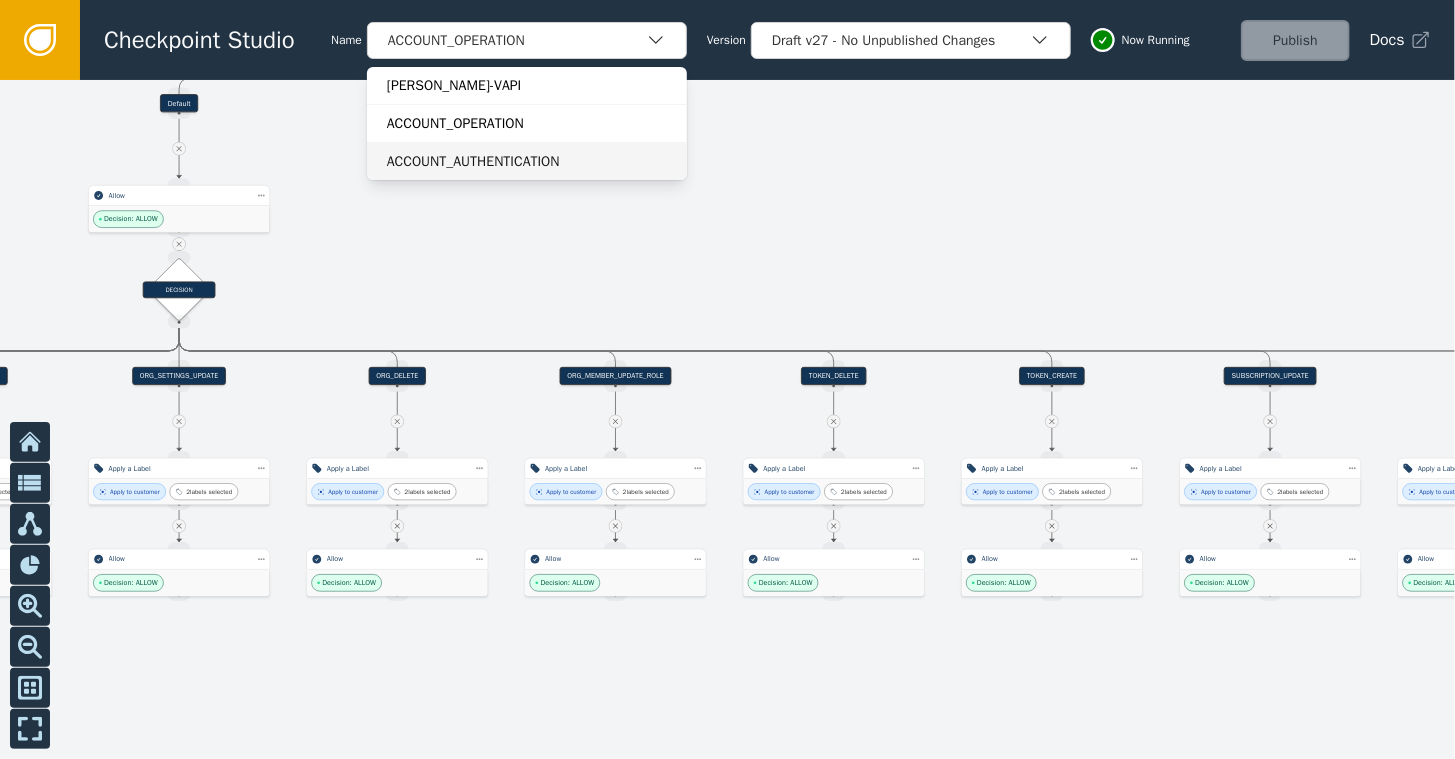 click on "ACCOUNT_AUTHENTICATION" at bounding box center [527, 161] 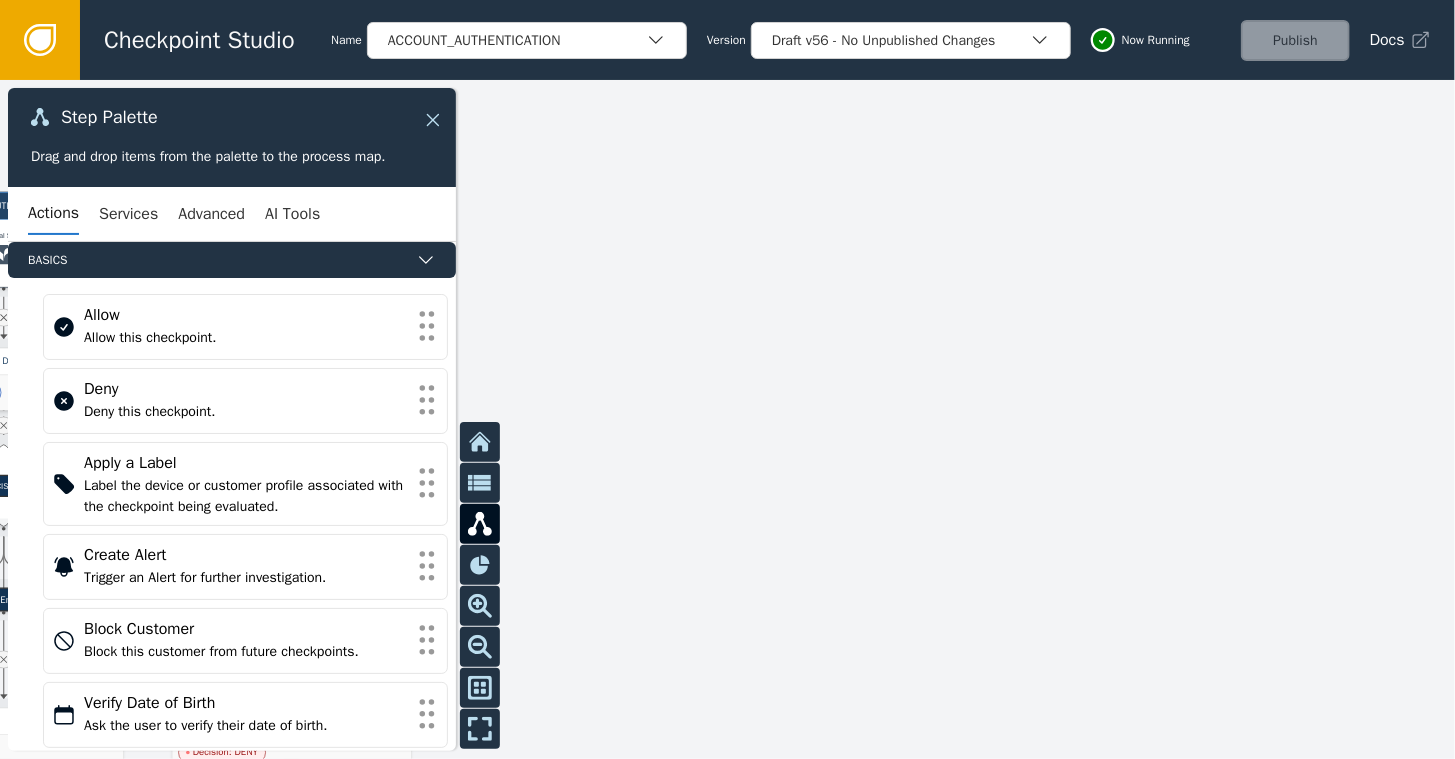 click 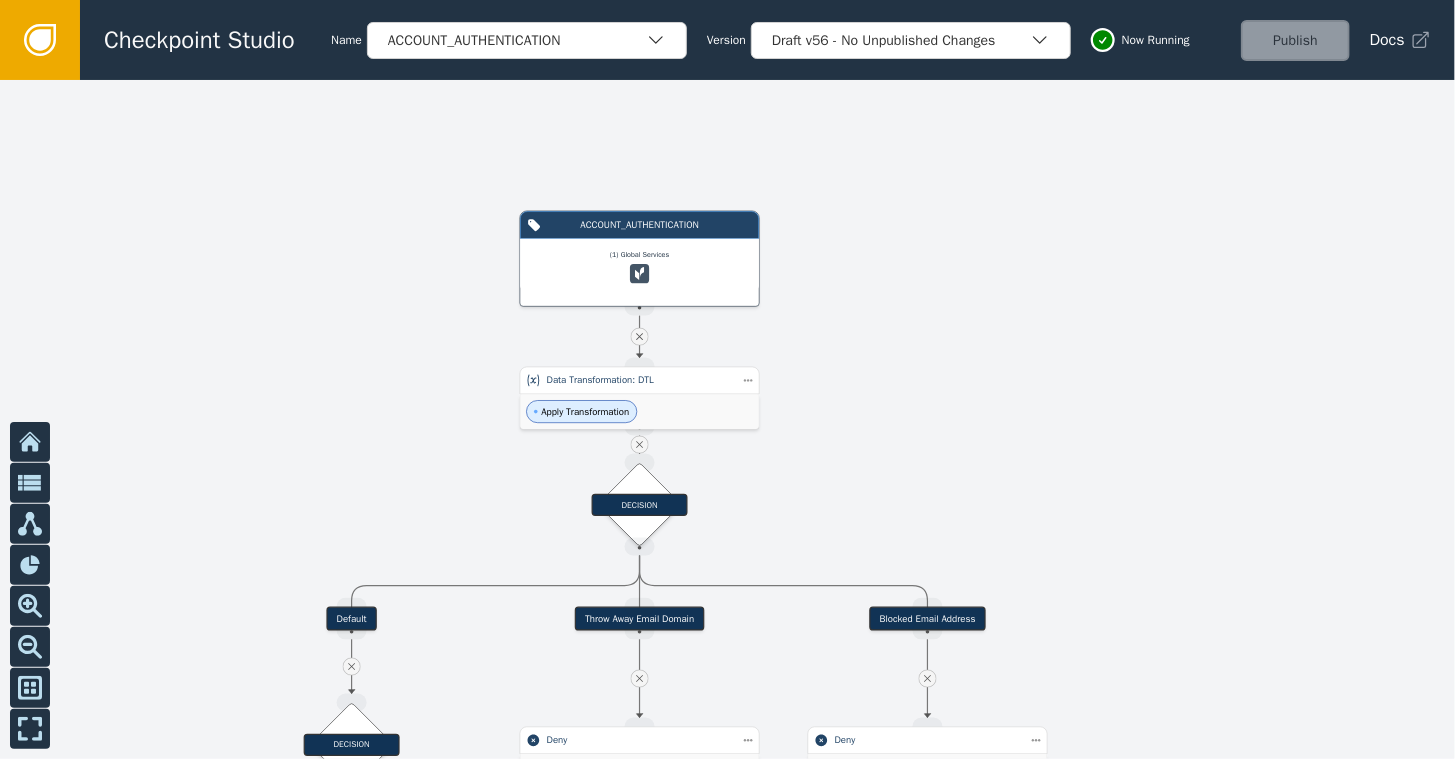 drag, startPoint x: 400, startPoint y: 328, endPoint x: 1036, endPoint y: 347, distance: 636.28375 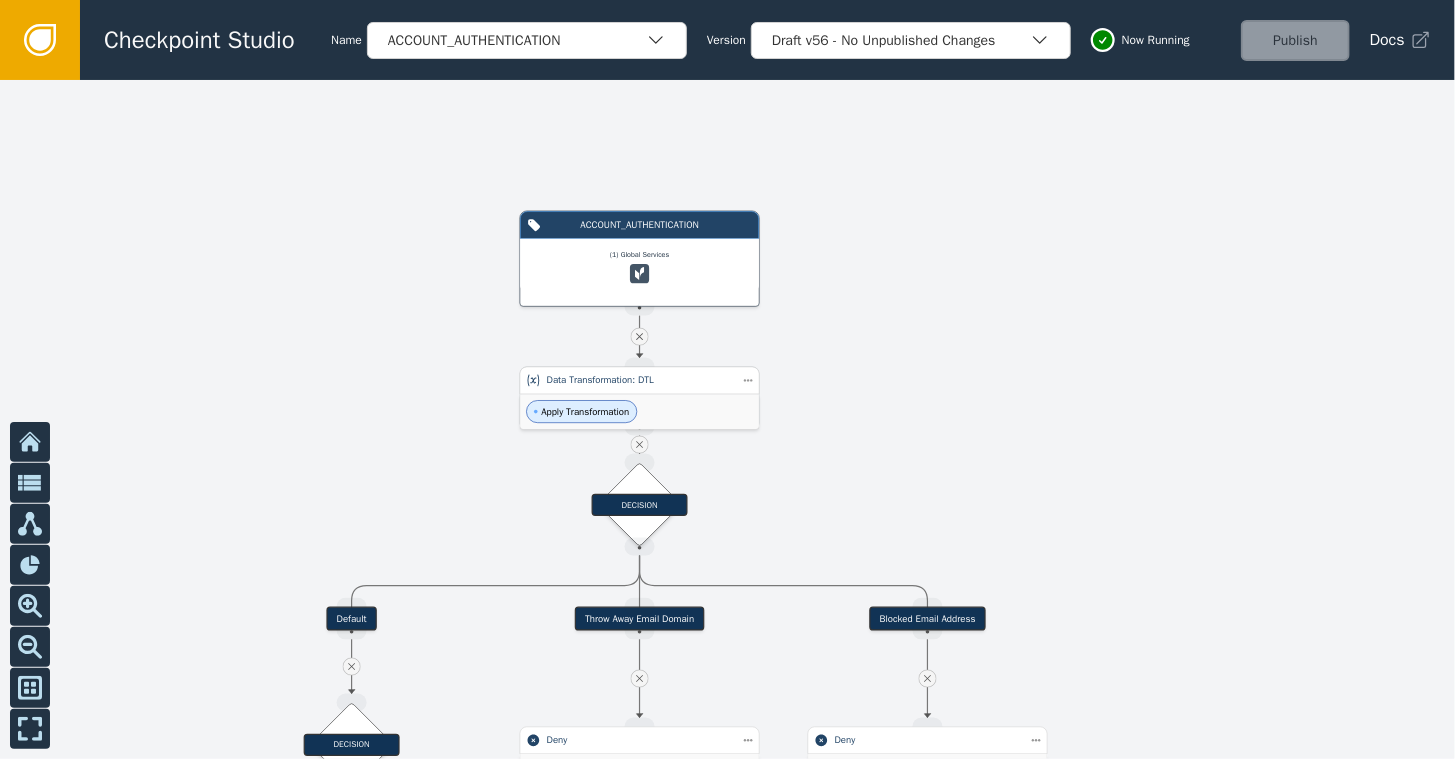 click on "Apply Transformation" at bounding box center (581, 411) 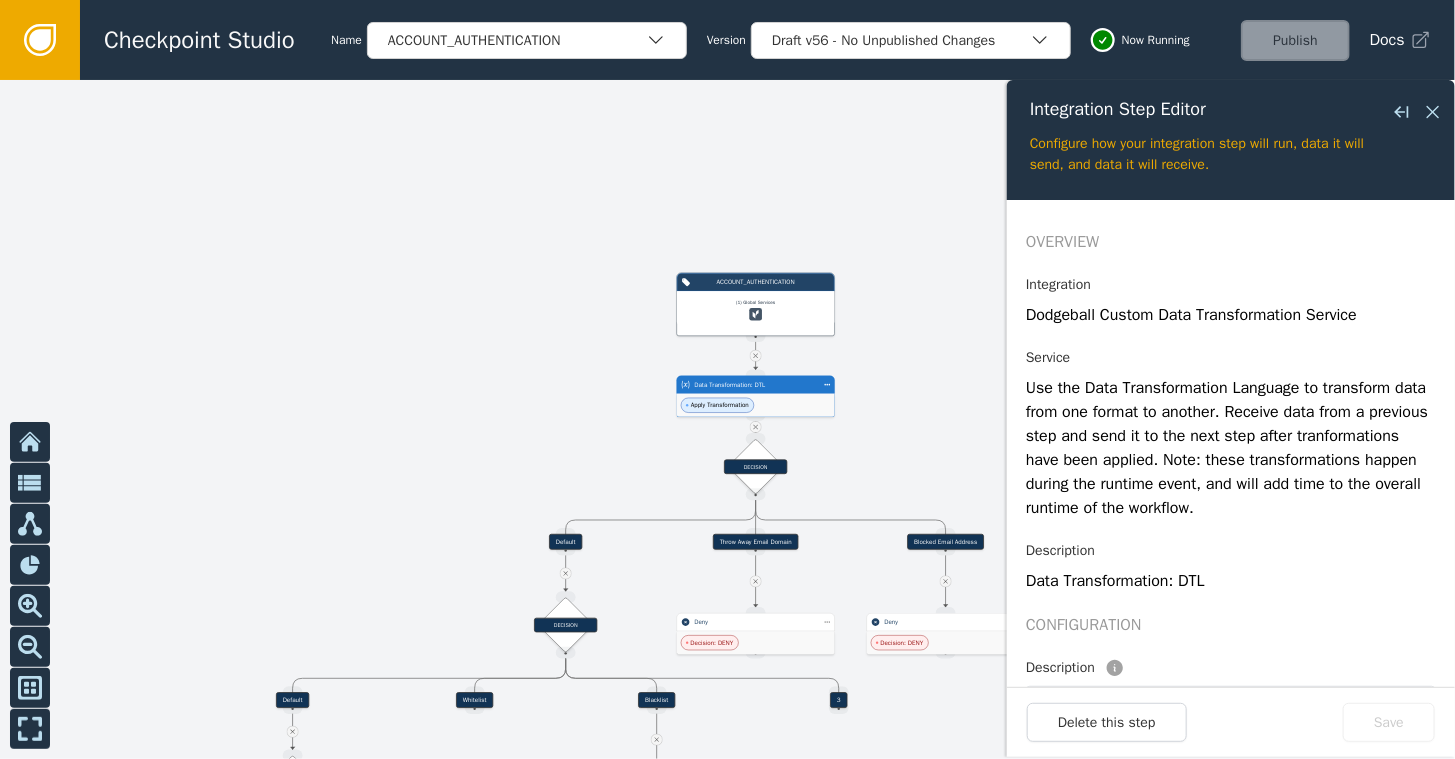 click at bounding box center [727, 419] 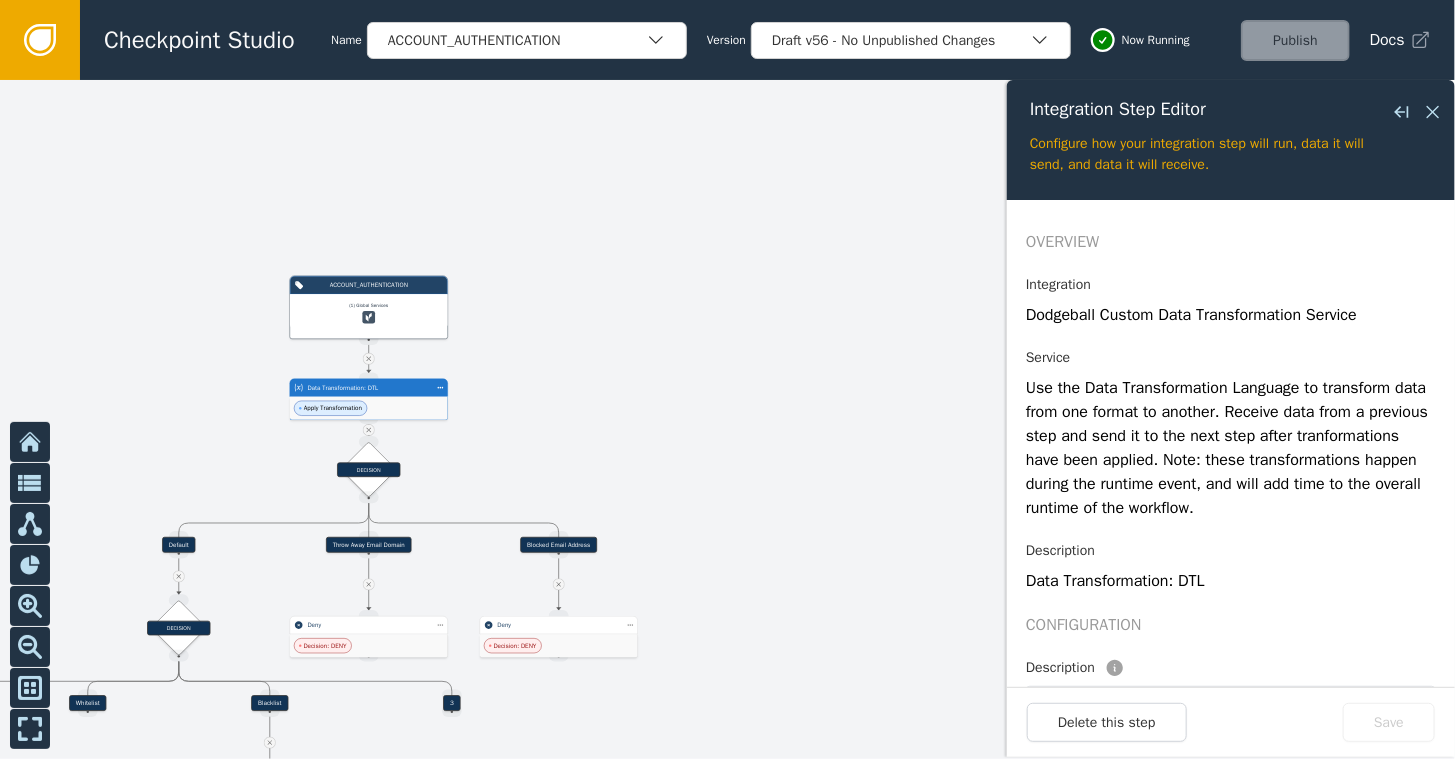 drag, startPoint x: 868, startPoint y: 156, endPoint x: 828, endPoint y: 189, distance: 51.855568 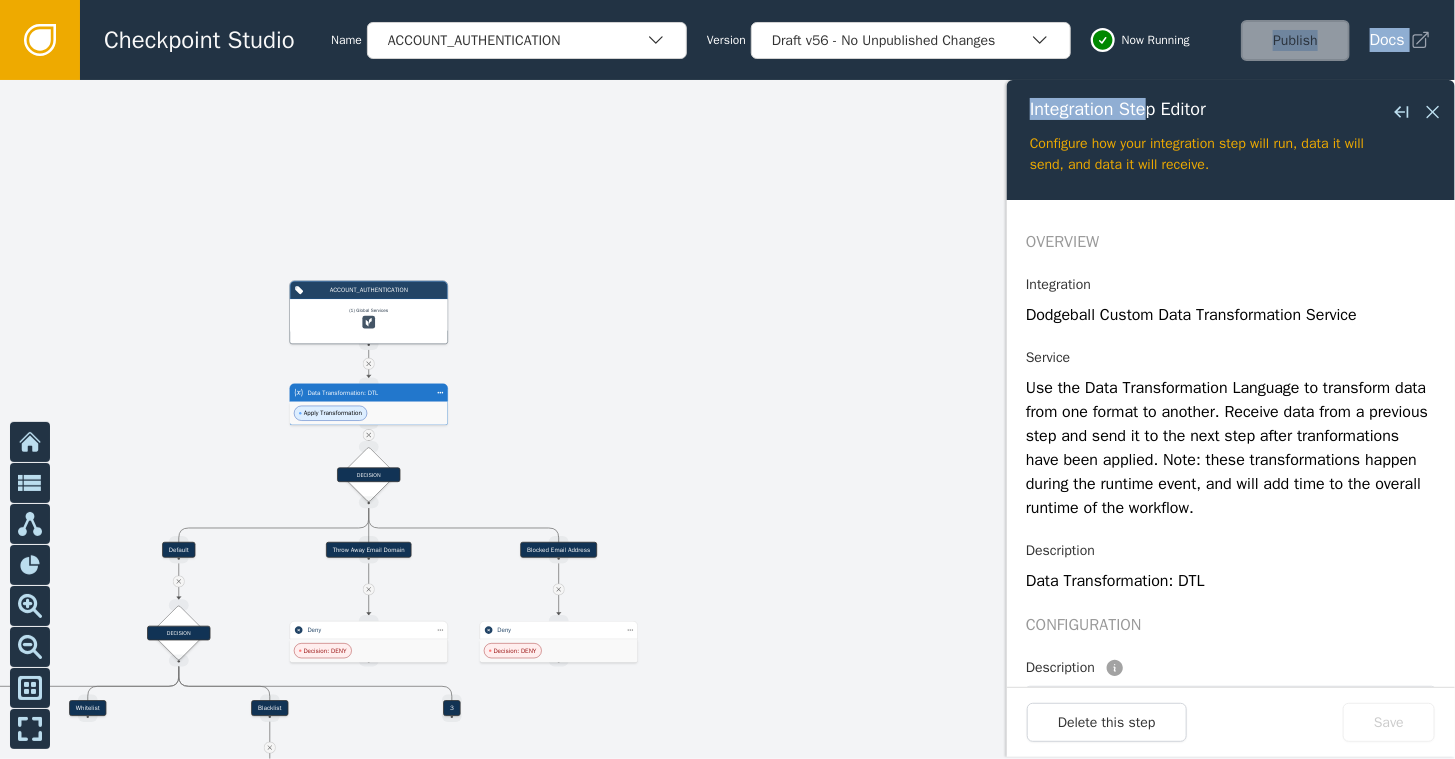 drag, startPoint x: 1222, startPoint y: 76, endPoint x: 1146, endPoint y: 88, distance: 76.941536 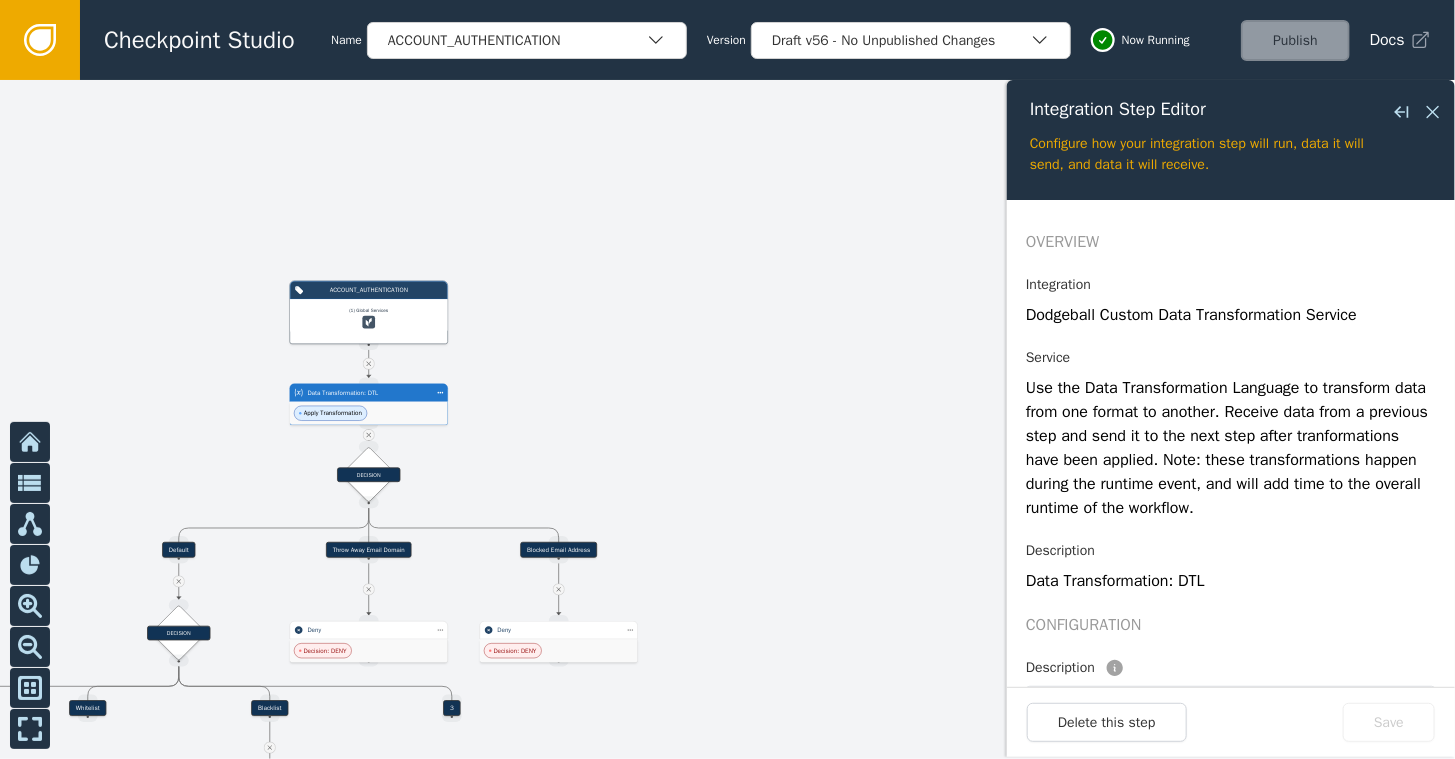 drag, startPoint x: 1146, startPoint y: 88, endPoint x: 1414, endPoint y: 109, distance: 268.8215 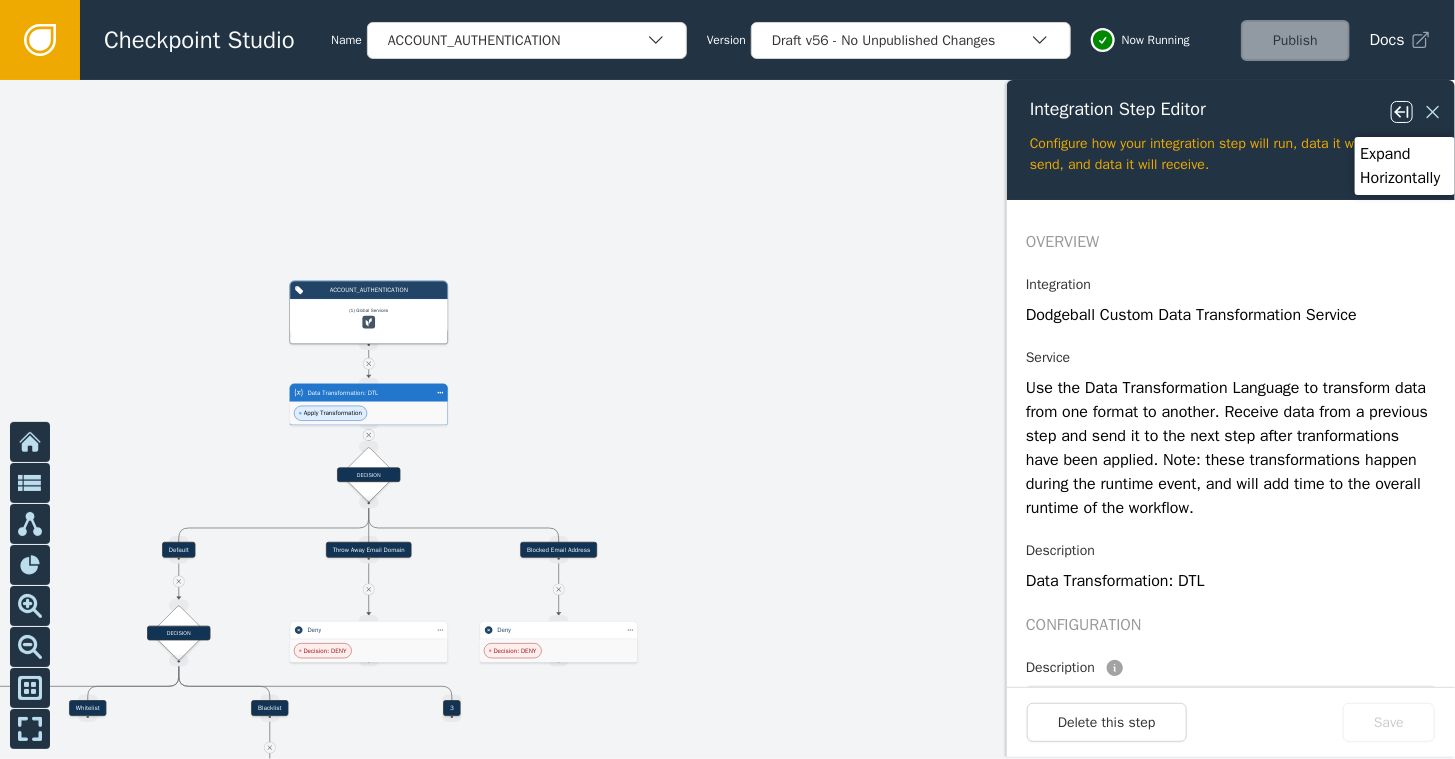 click 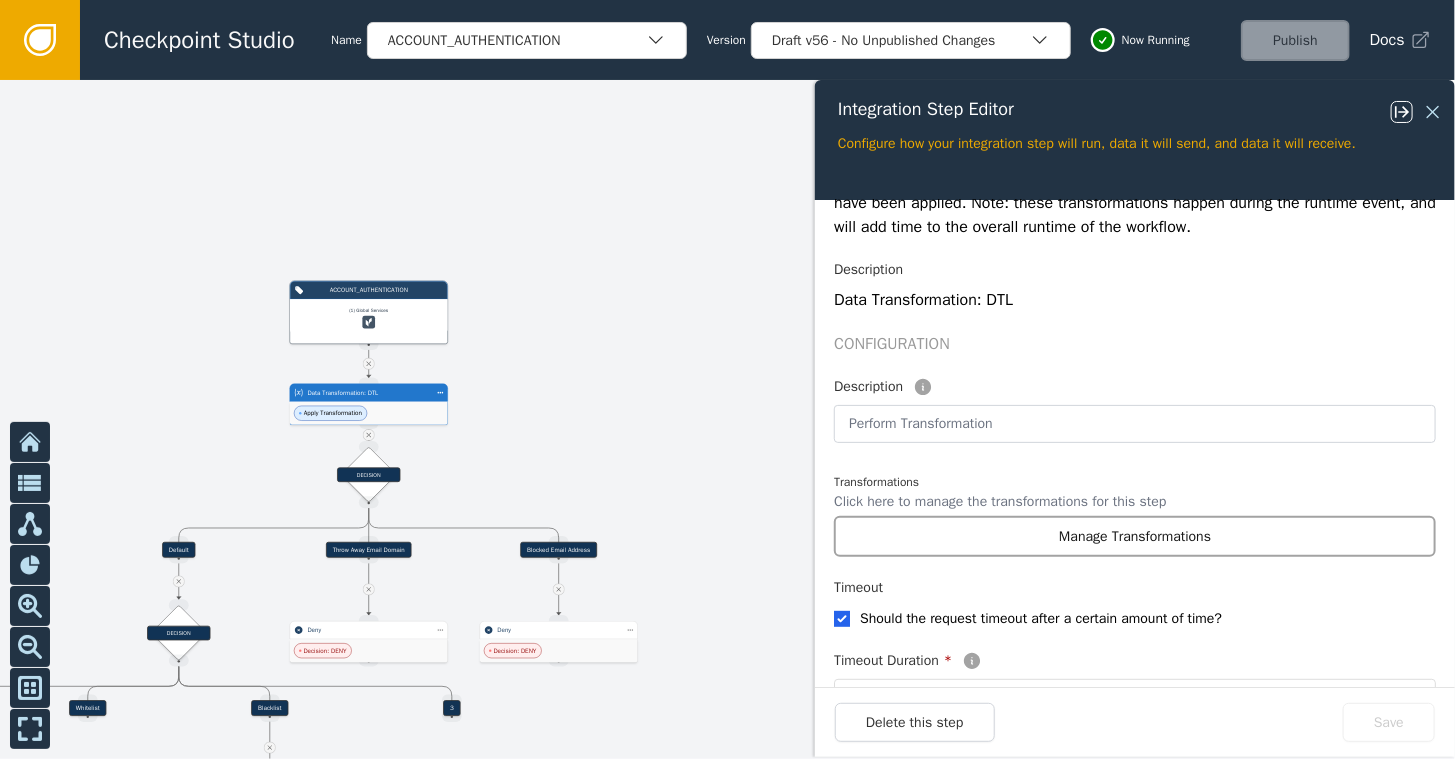 scroll, scrollTop: 169, scrollLeft: 0, axis: vertical 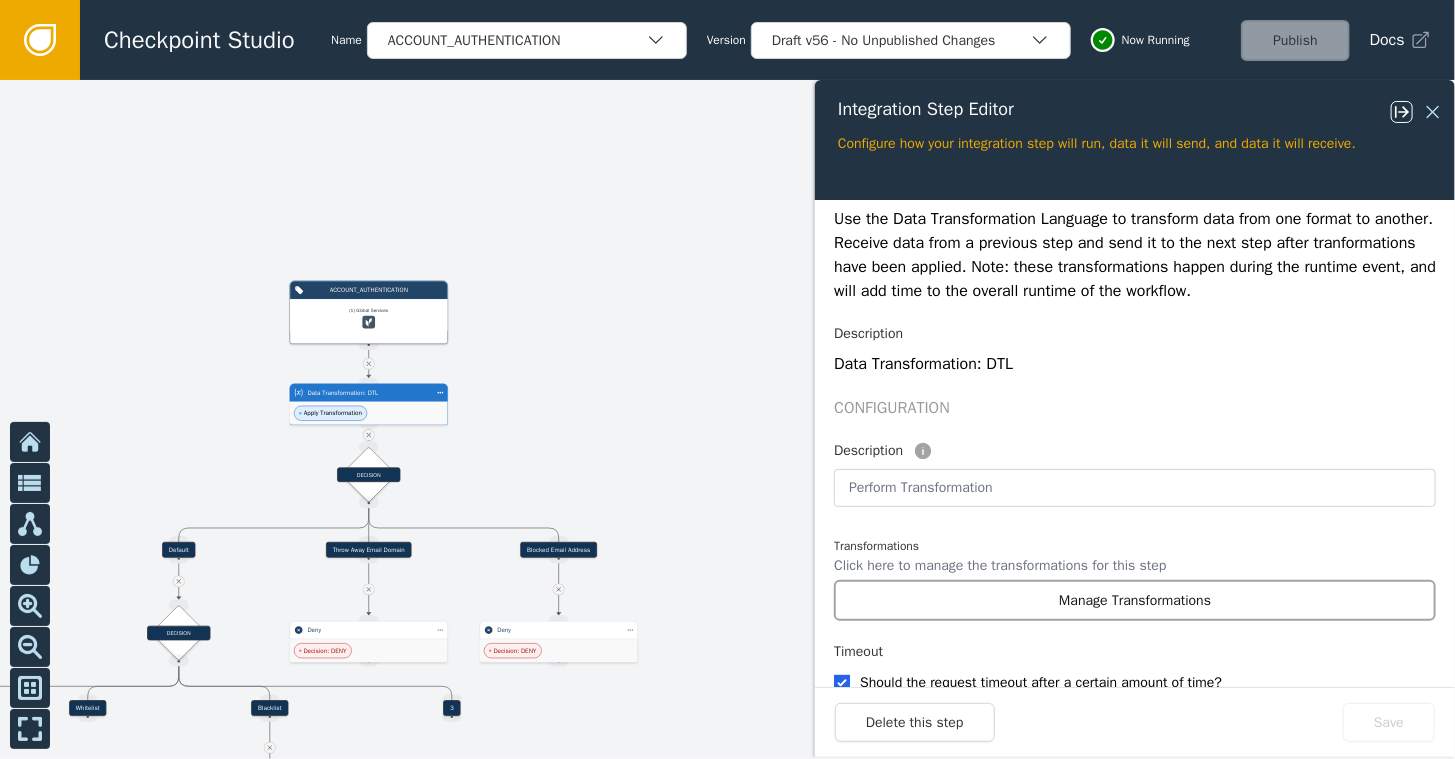 click on "Manage Transformations" at bounding box center (1135, 600) 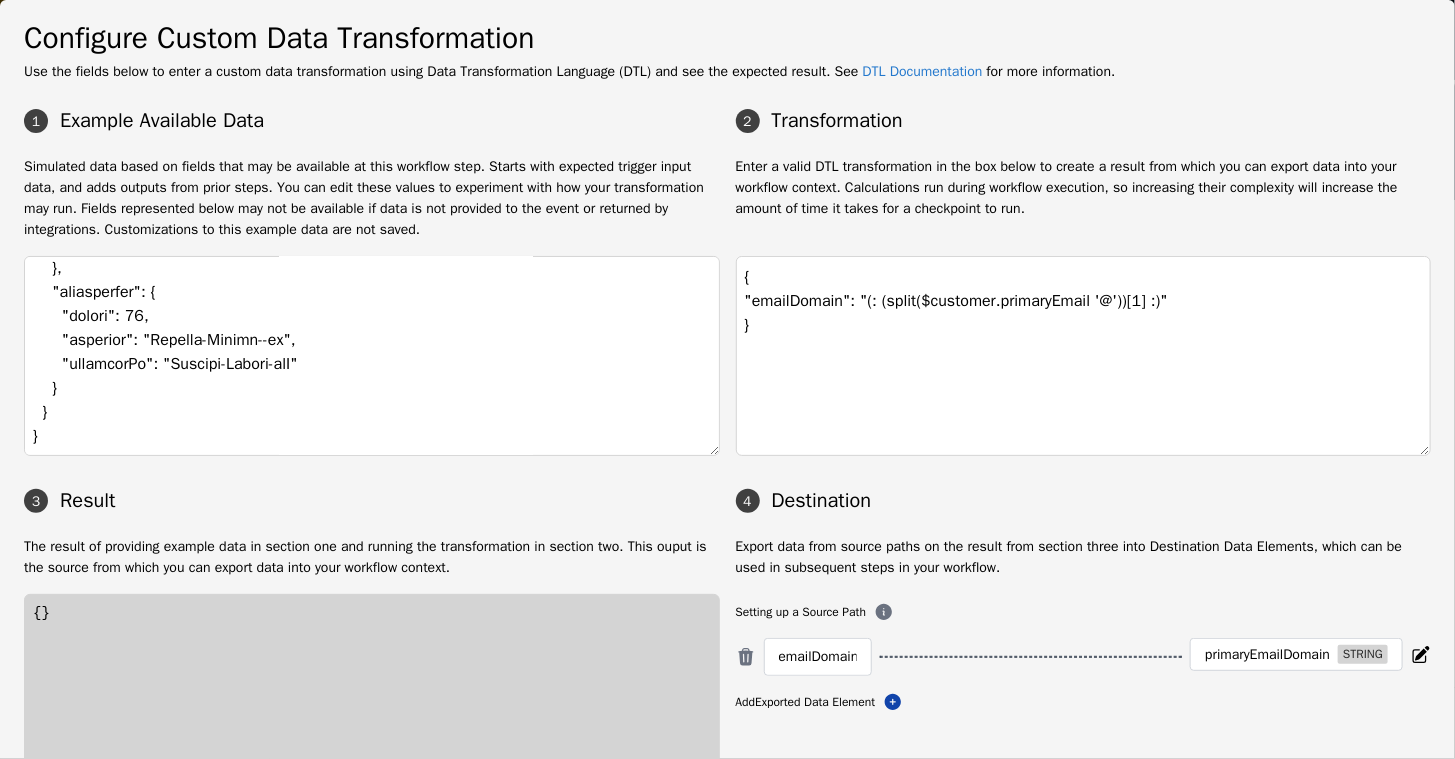 scroll, scrollTop: 1929, scrollLeft: 0, axis: vertical 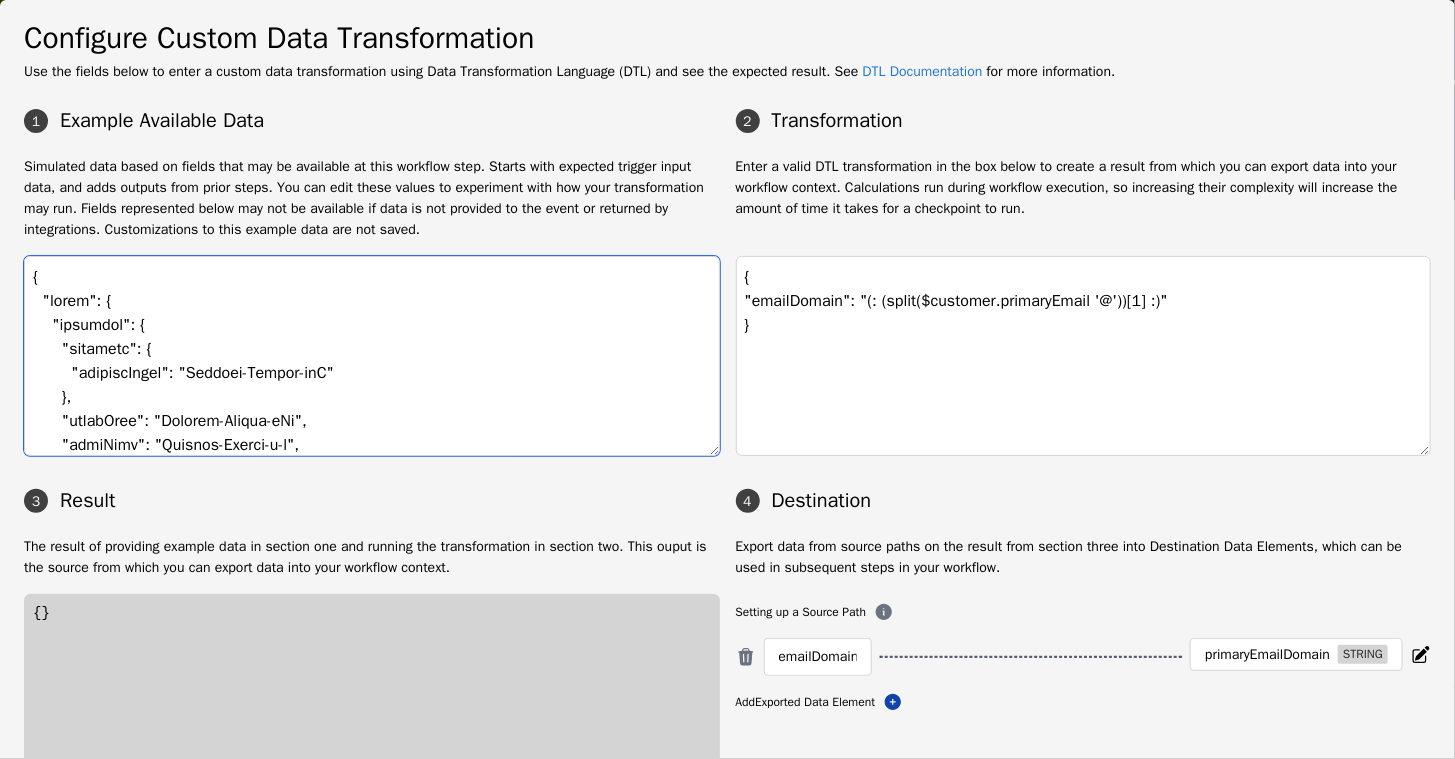 drag, startPoint x: 96, startPoint y: 445, endPoint x: -4, endPoint y: 216, distance: 249.88197 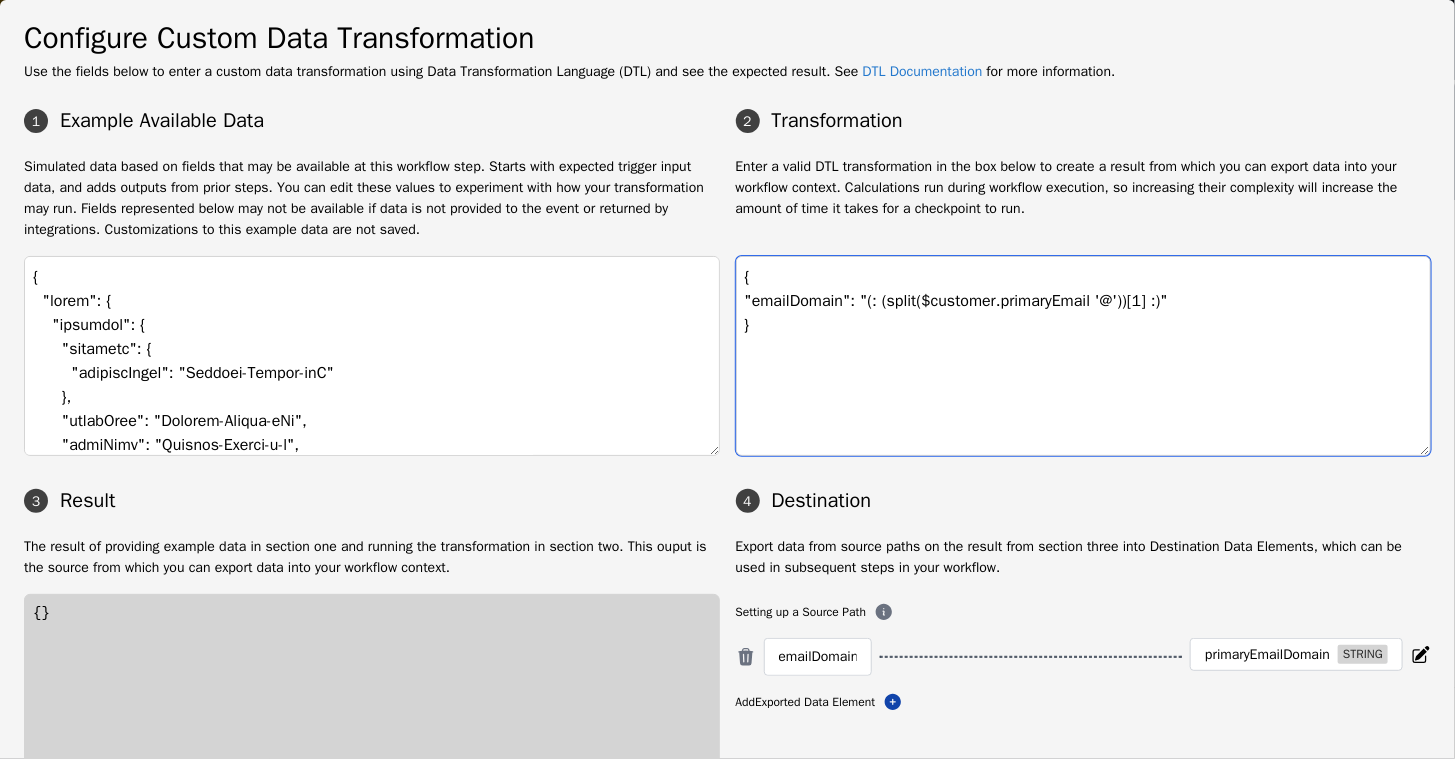 drag, startPoint x: 759, startPoint y: 328, endPoint x: 710, endPoint y: 265, distance: 79.81228 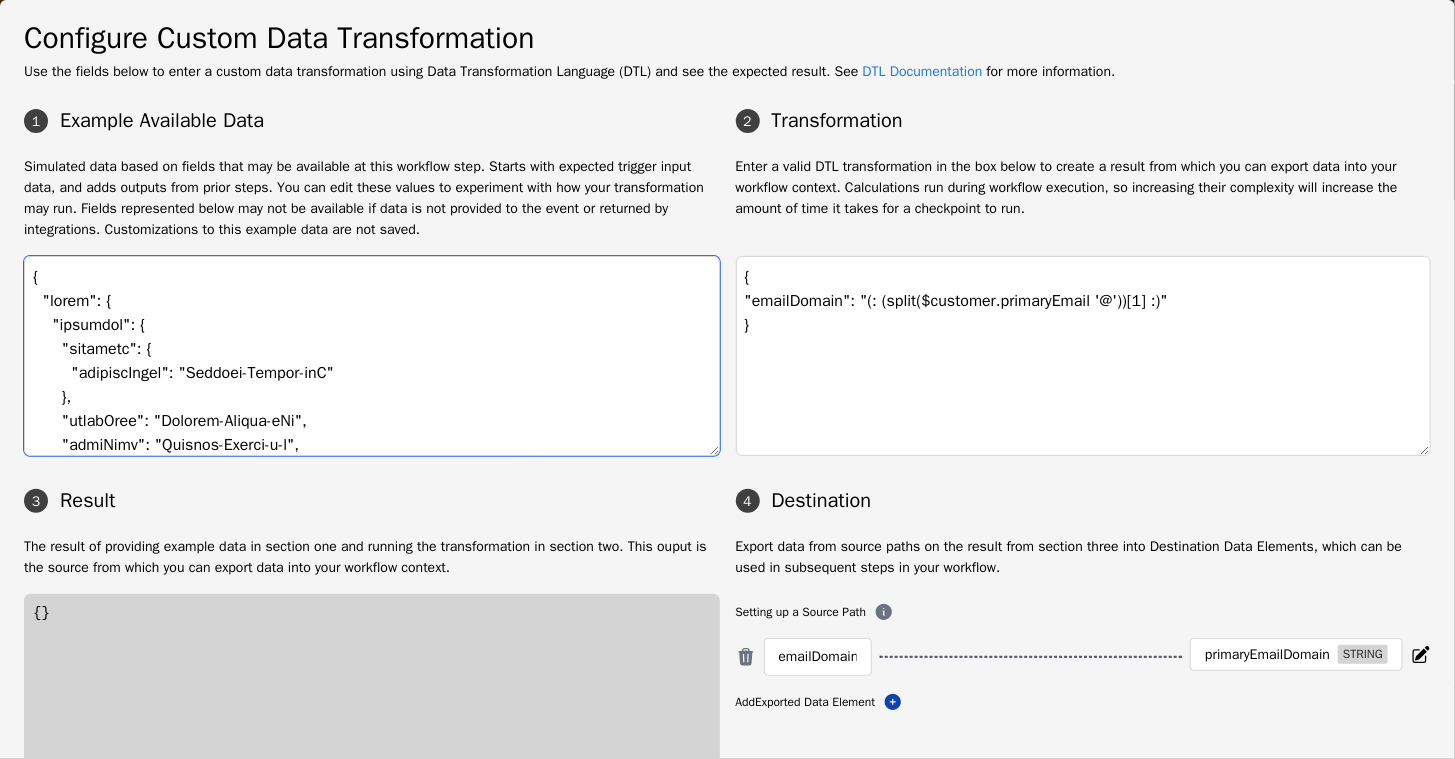 drag, startPoint x: 63, startPoint y: 398, endPoint x: -4, endPoint y: 247, distance: 165.19685 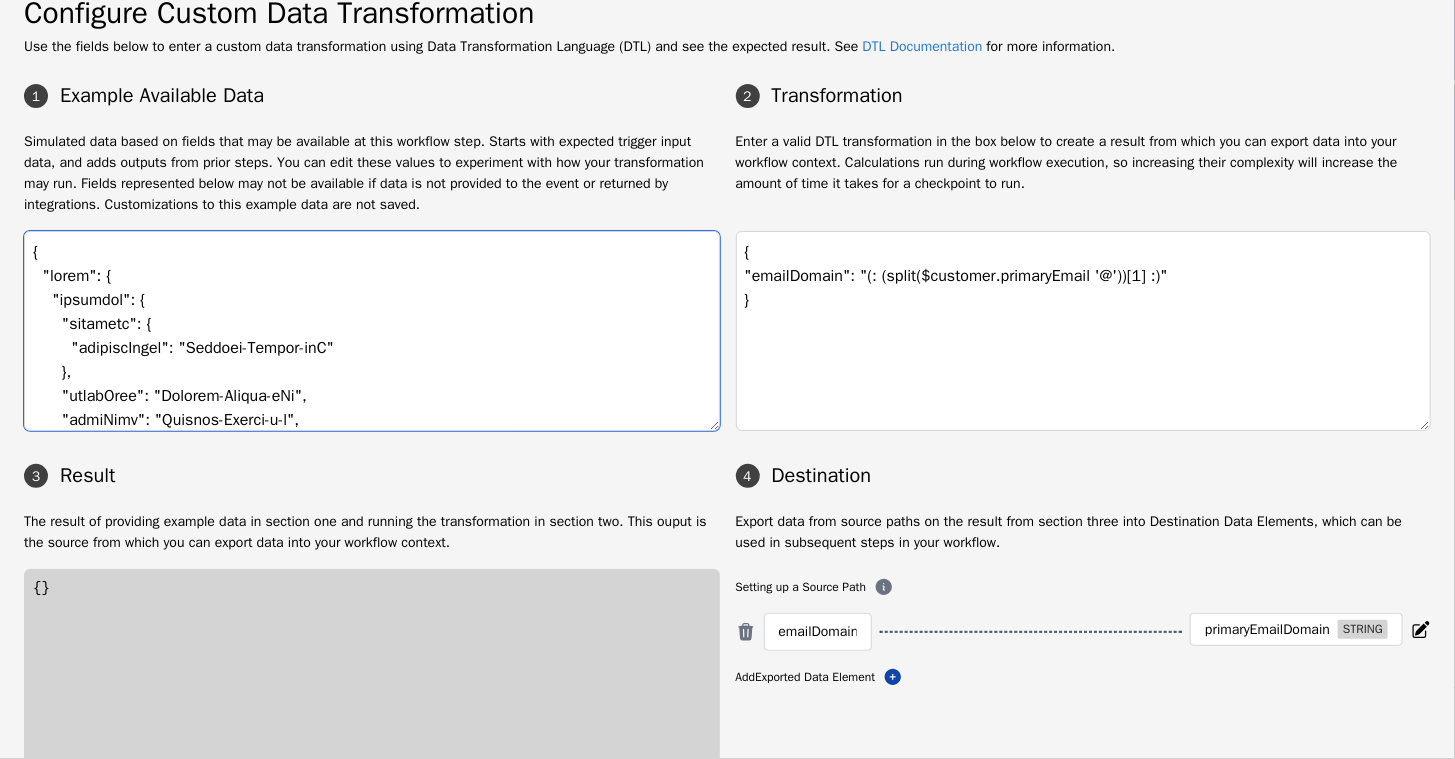 scroll, scrollTop: 0, scrollLeft: 0, axis: both 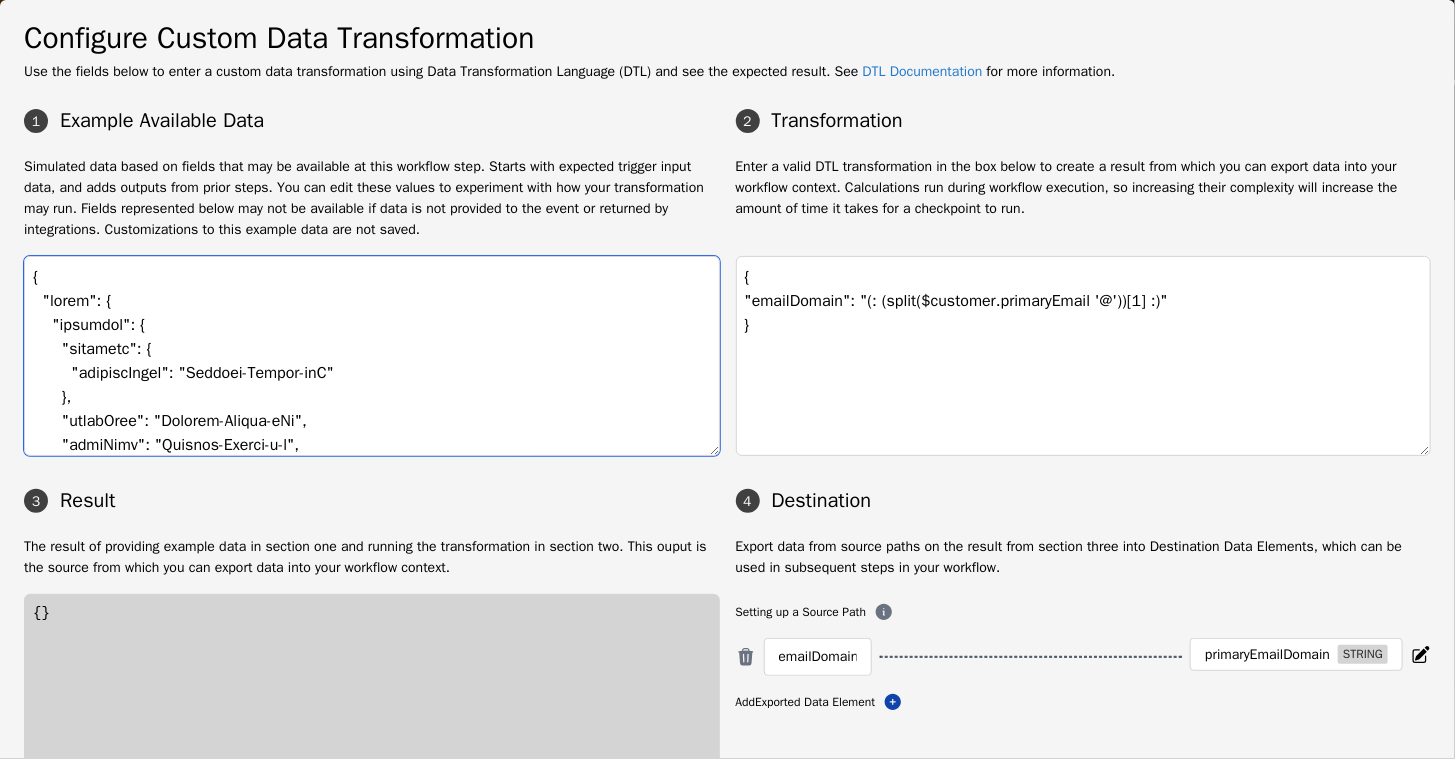 click at bounding box center (372, 356) 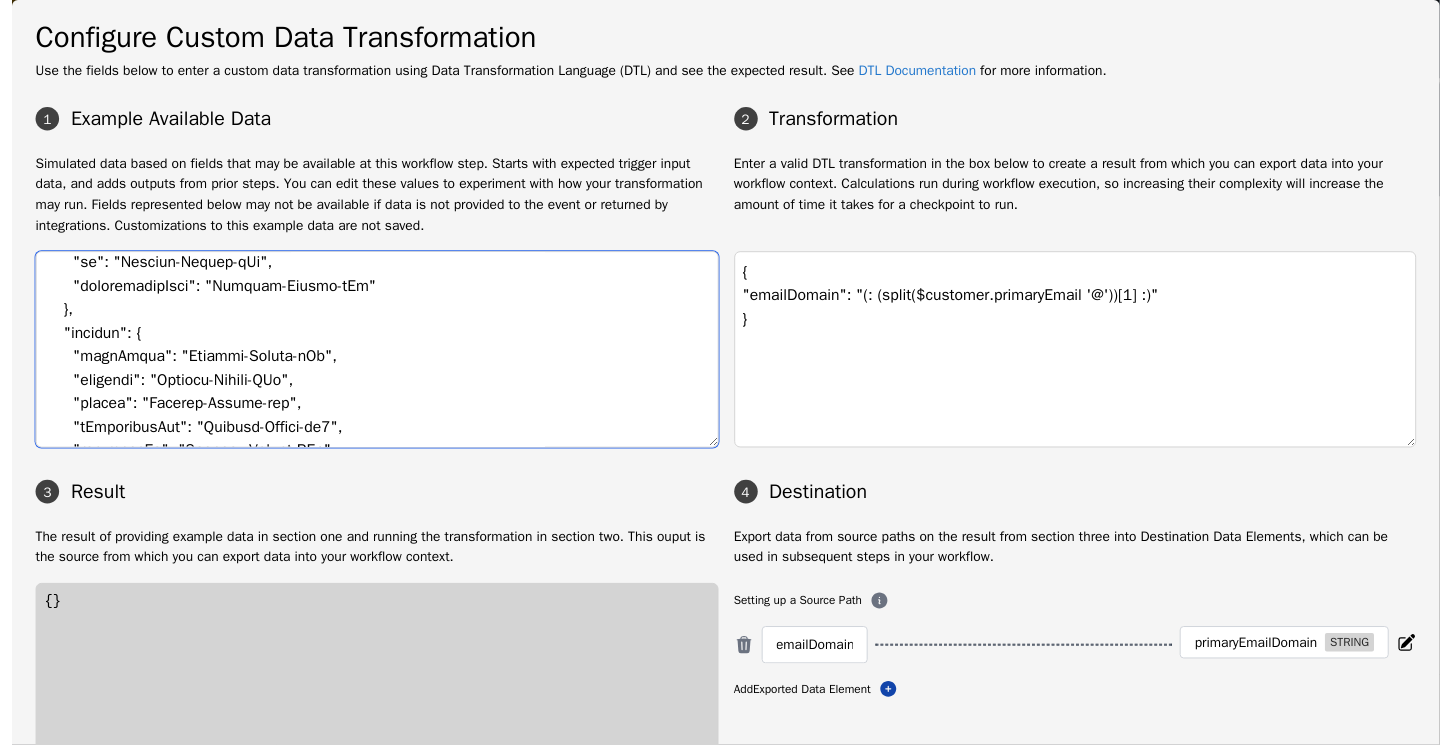 scroll, scrollTop: 800, scrollLeft: 0, axis: vertical 